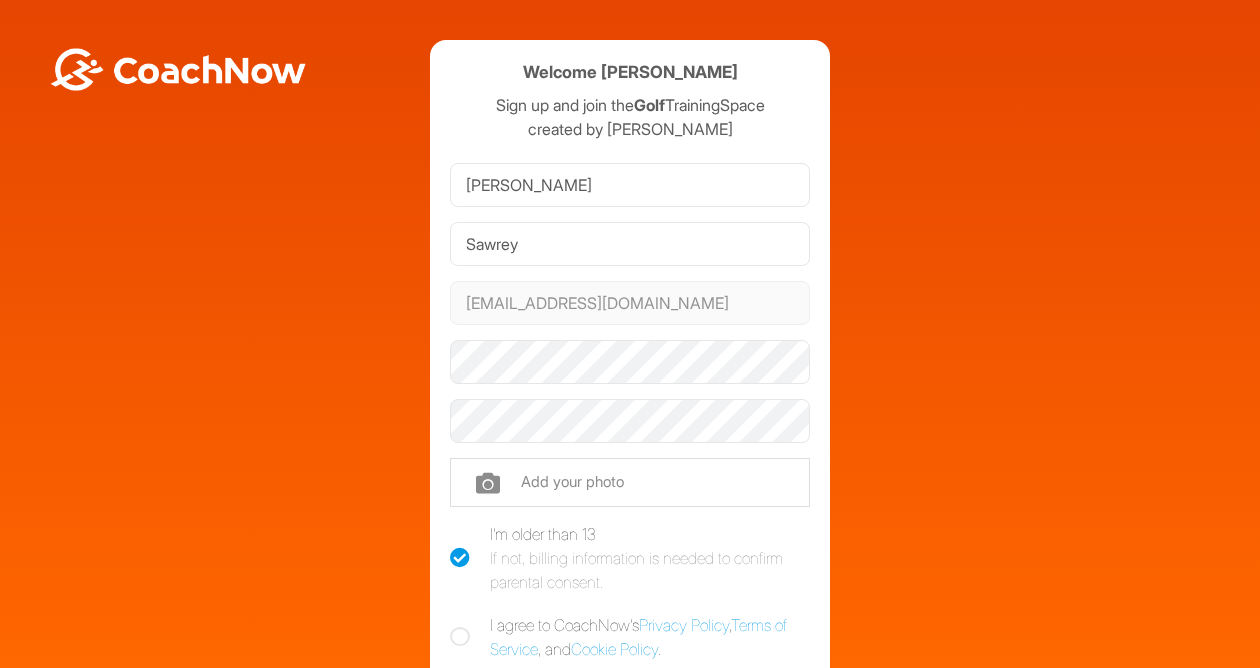 scroll, scrollTop: 0, scrollLeft: 0, axis: both 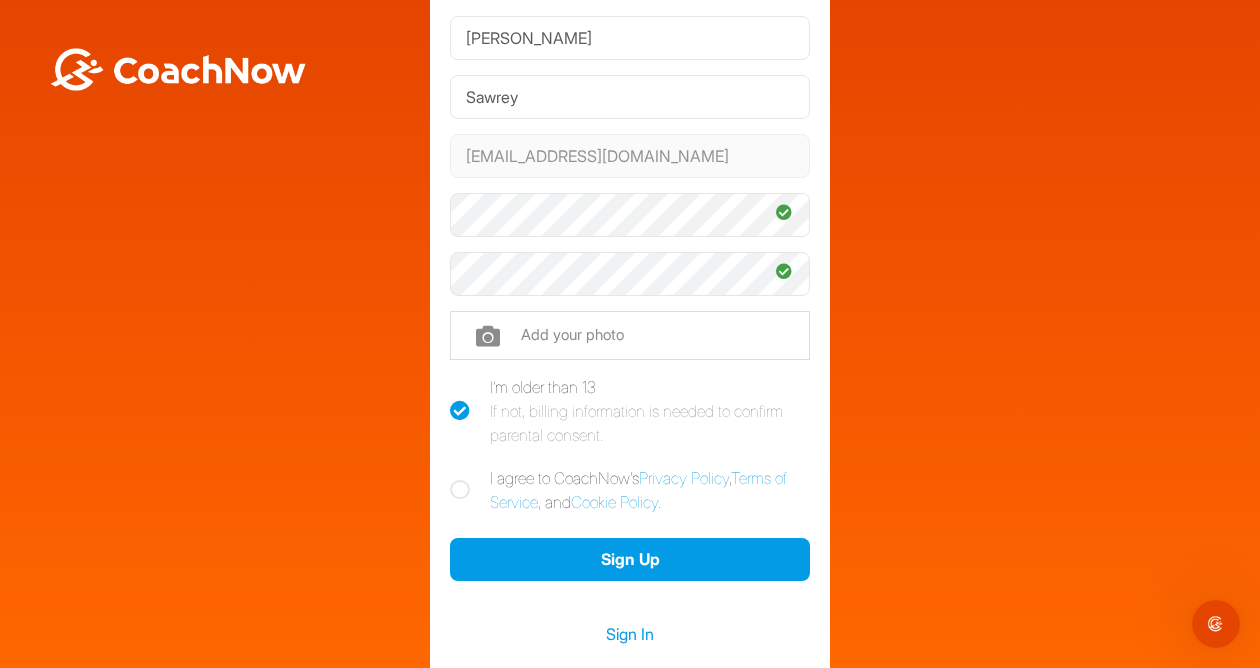 click at bounding box center [630, 335] 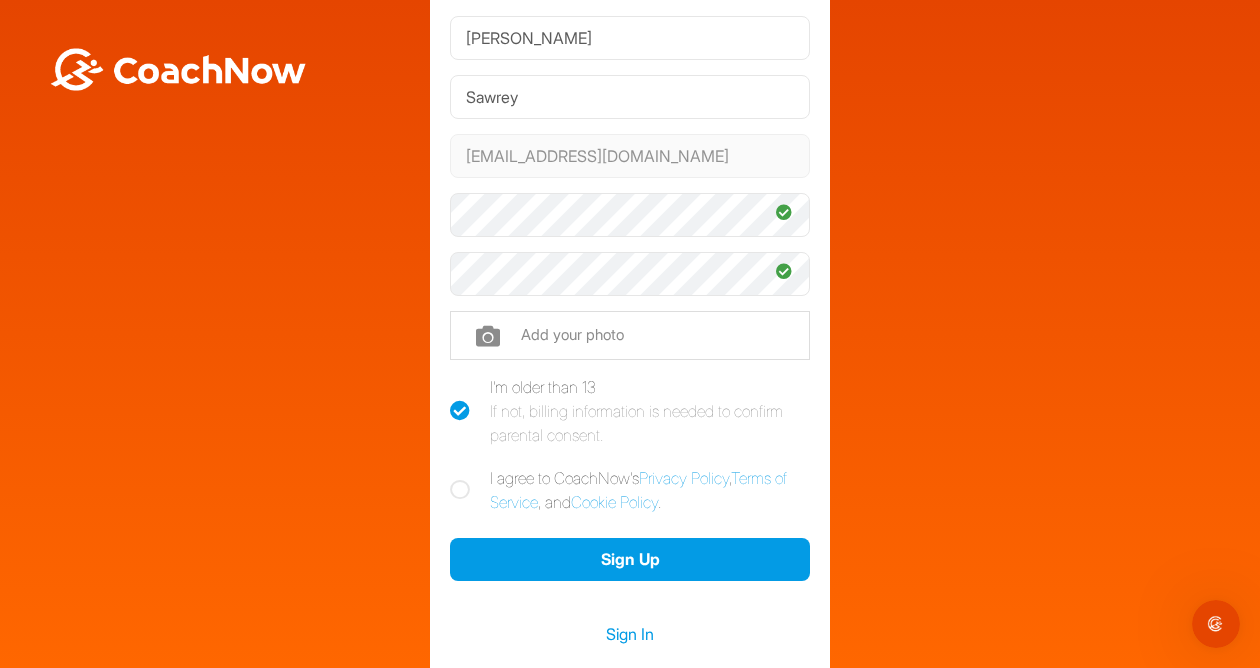 type on "C:\fakepath\IMG_2541.png" 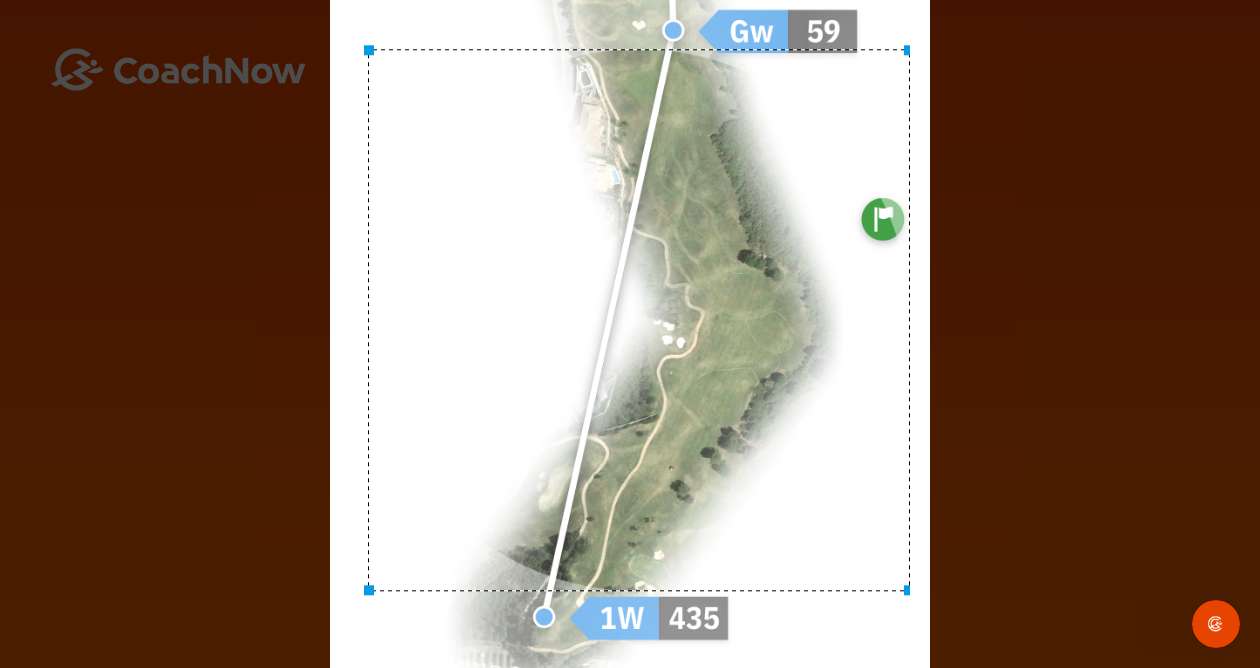drag, startPoint x: 355, startPoint y: 605, endPoint x: 373, endPoint y: 633, distance: 33.286633 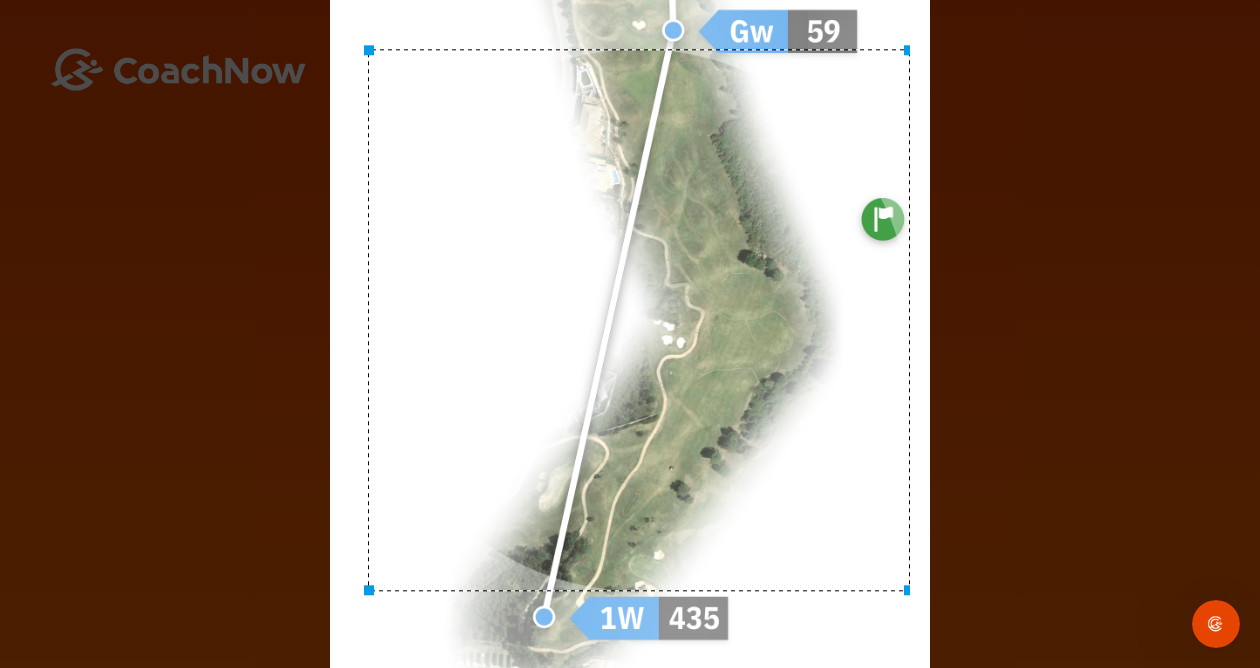 click at bounding box center [630, 329] 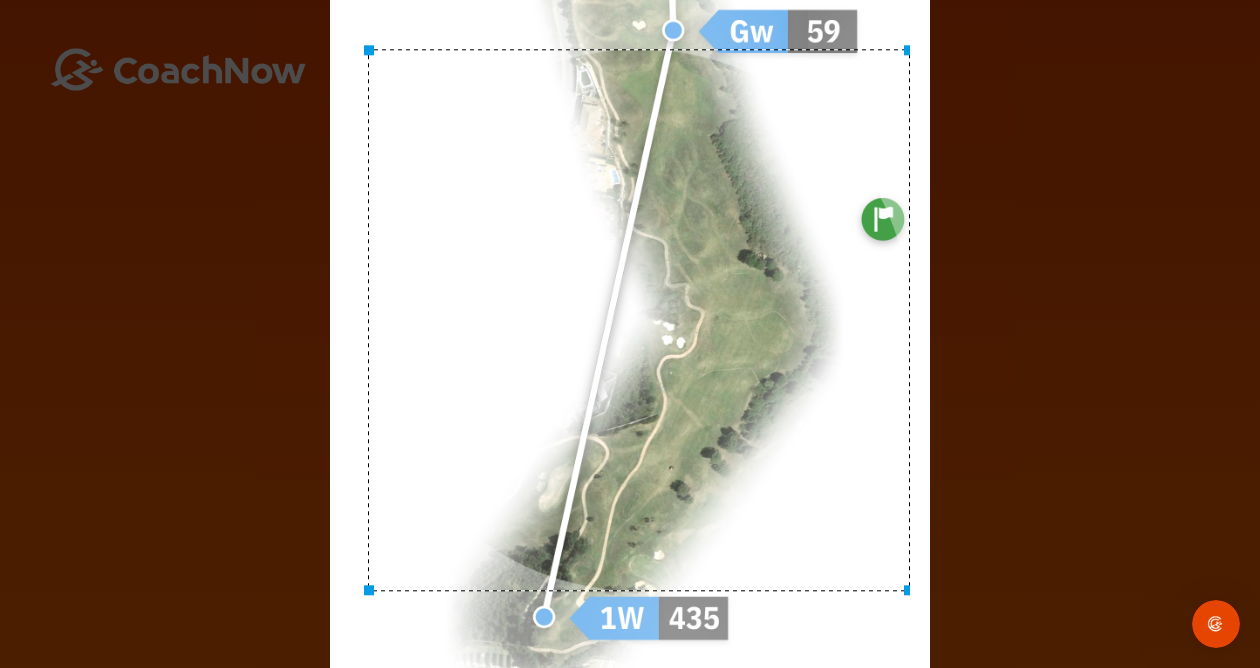 click at bounding box center [630, 329] 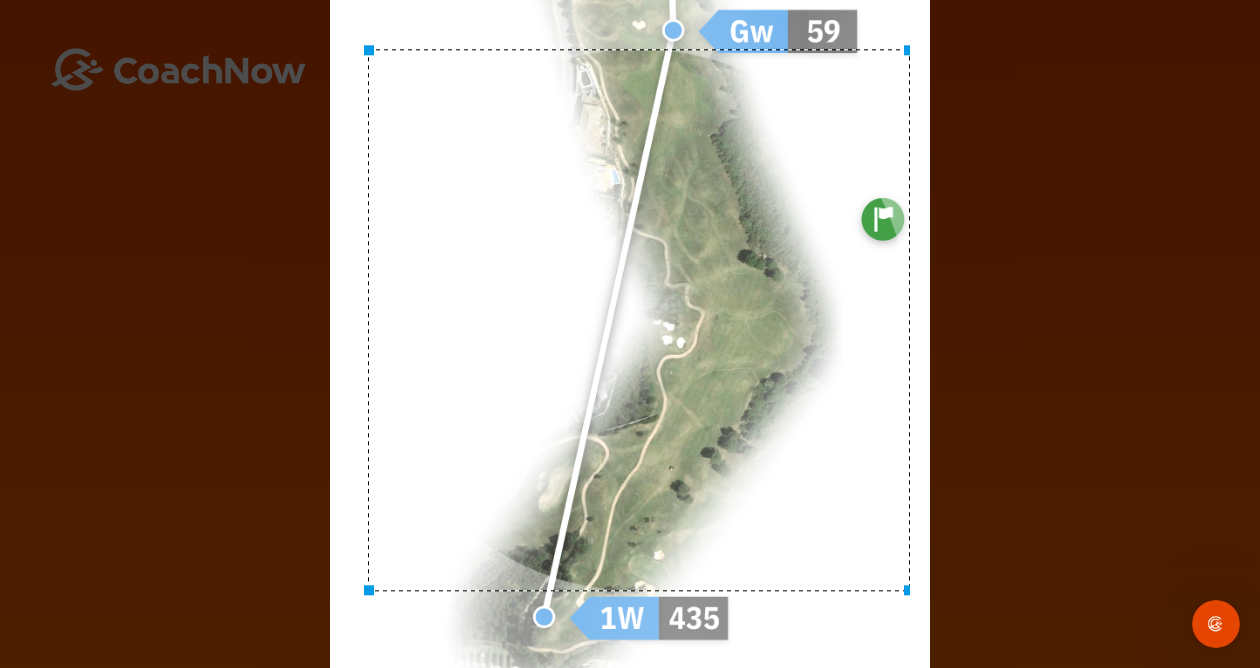 click at bounding box center [630, 329] 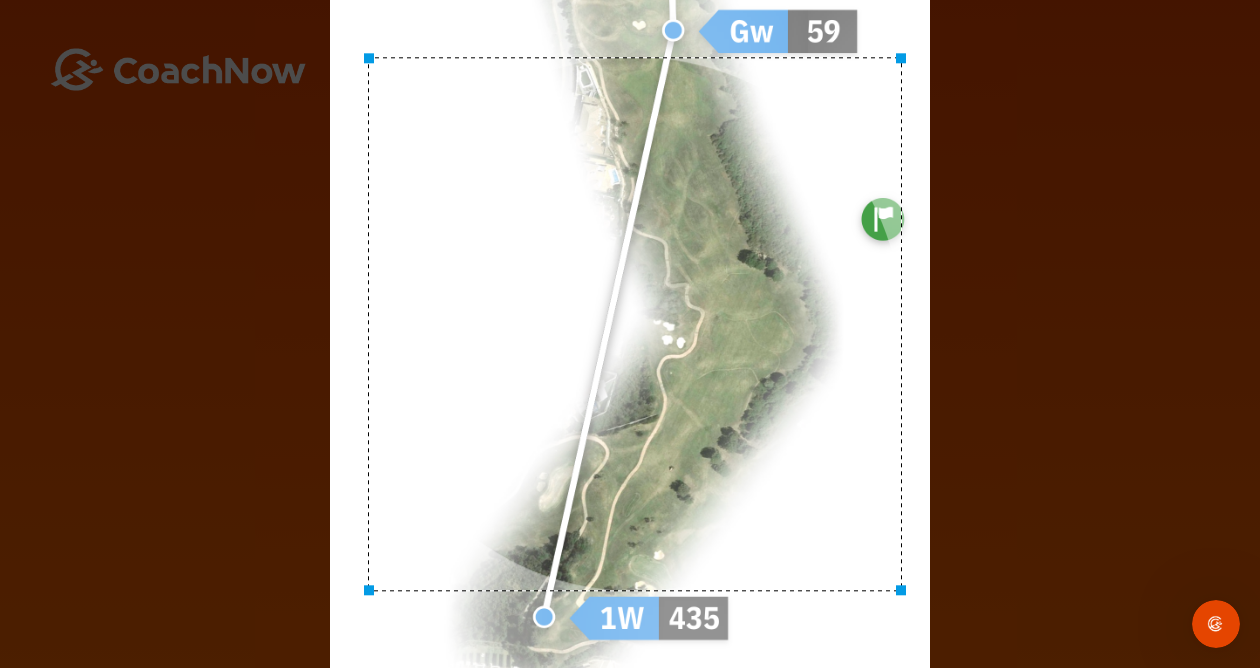 drag, startPoint x: 904, startPoint y: 49, endPoint x: 896, endPoint y: 24, distance: 26.24881 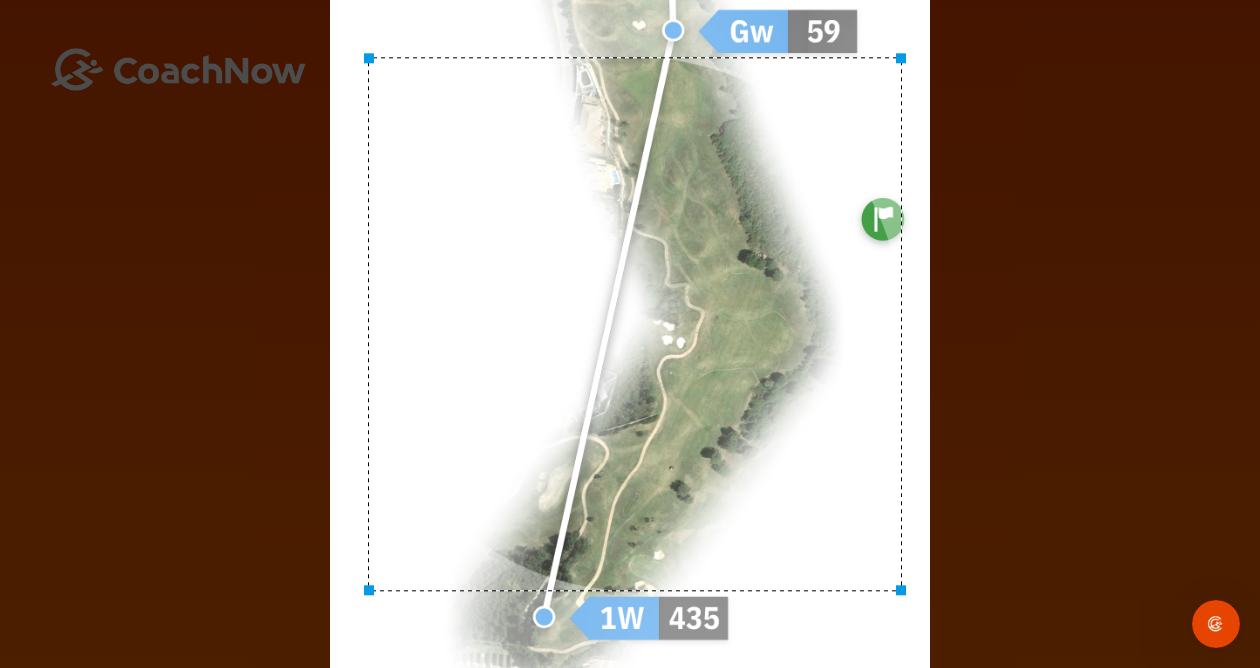 click at bounding box center [630, 329] 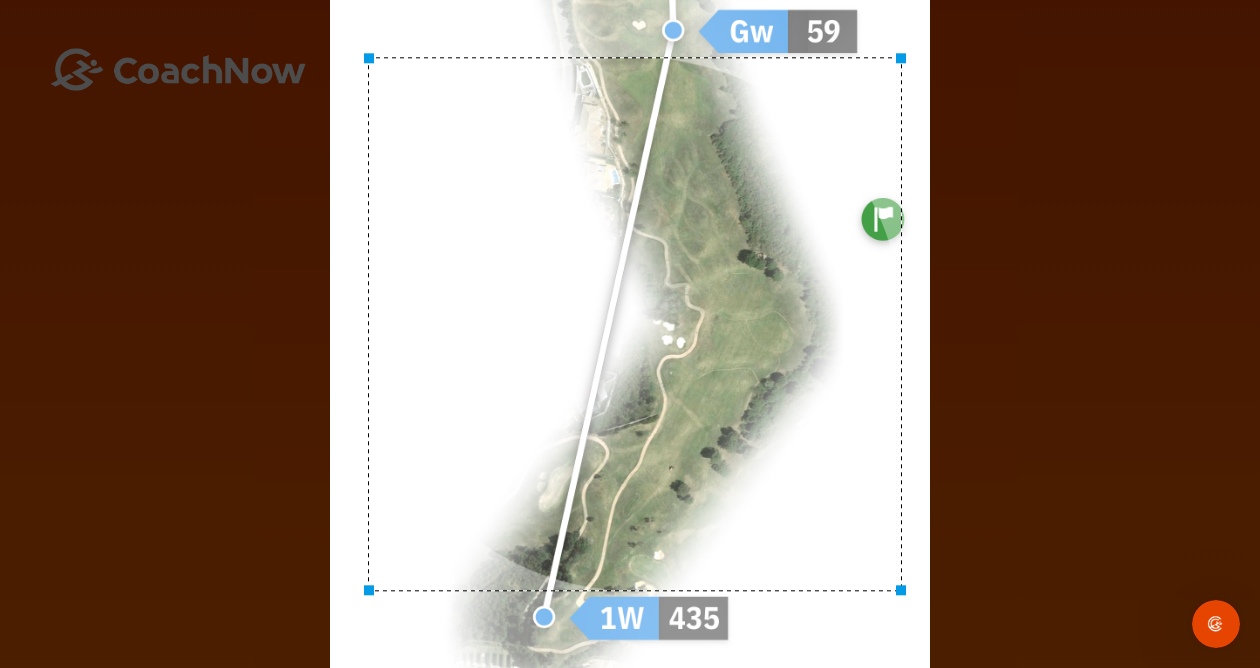 click at bounding box center (630, 329) 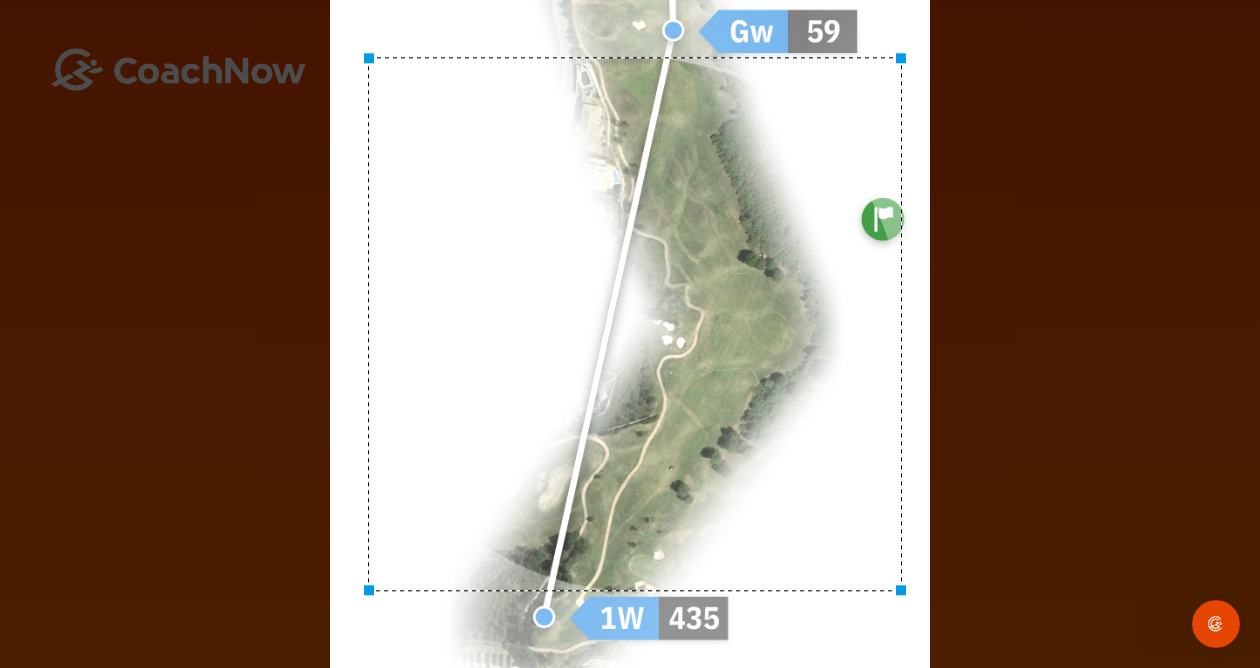 click at bounding box center [630, 329] 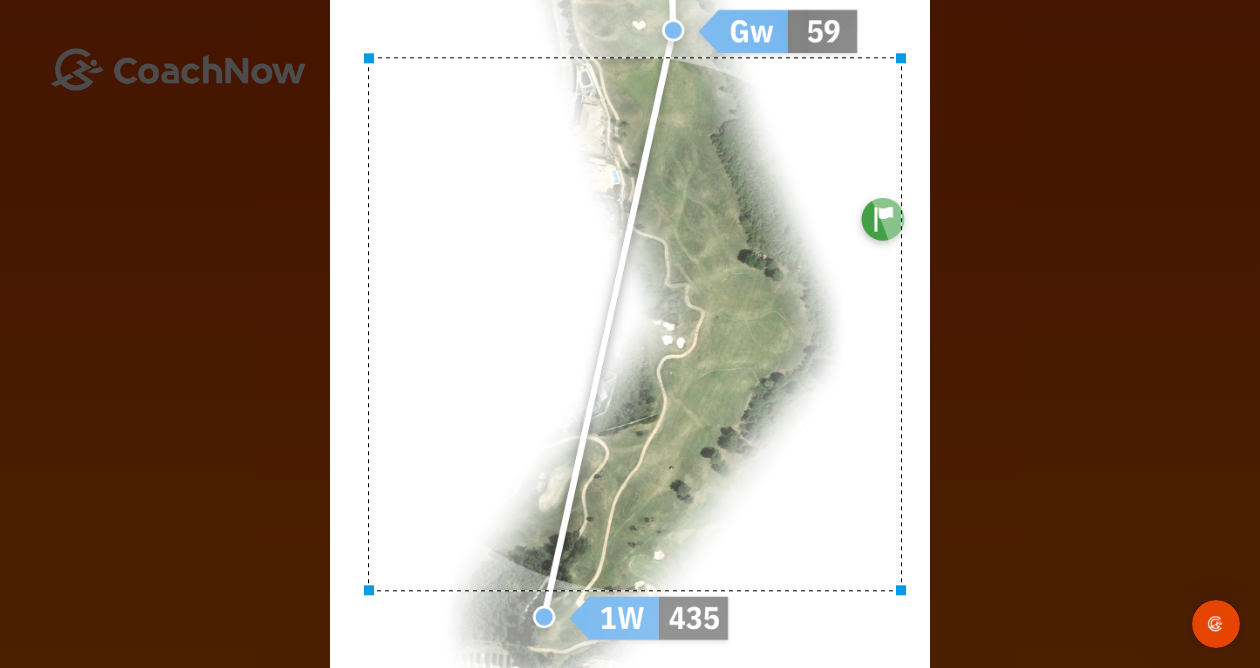 click at bounding box center (630, 329) 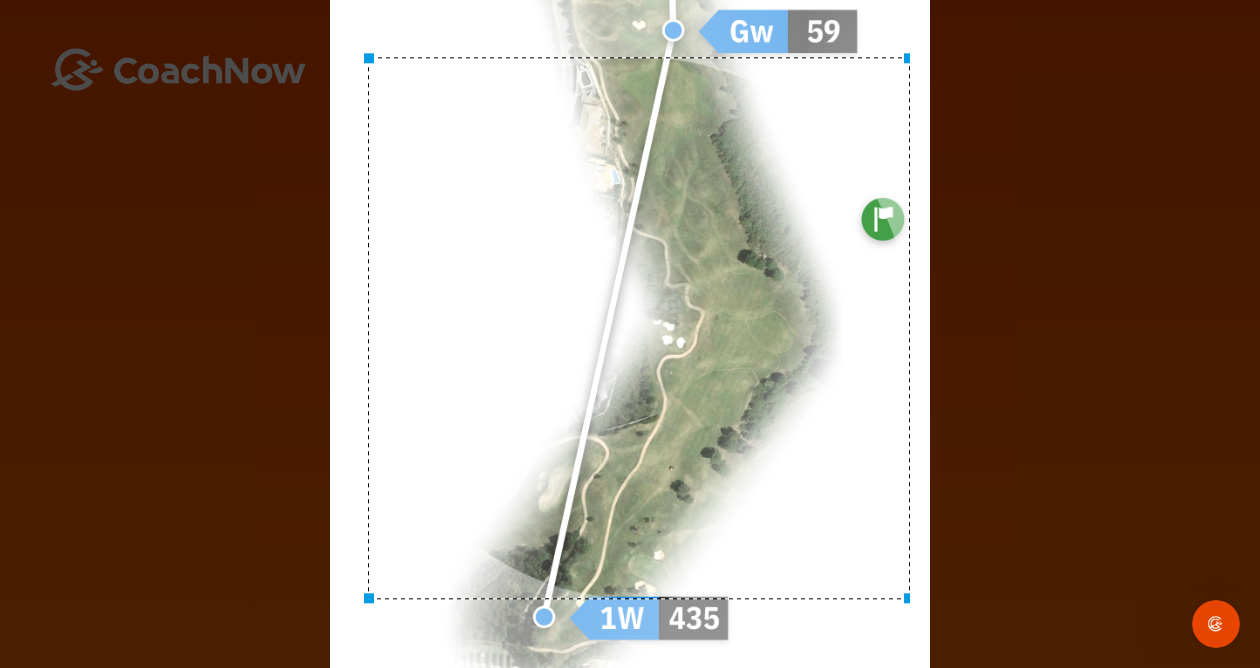 drag, startPoint x: 902, startPoint y: 591, endPoint x: 917, endPoint y: 655, distance: 65.734314 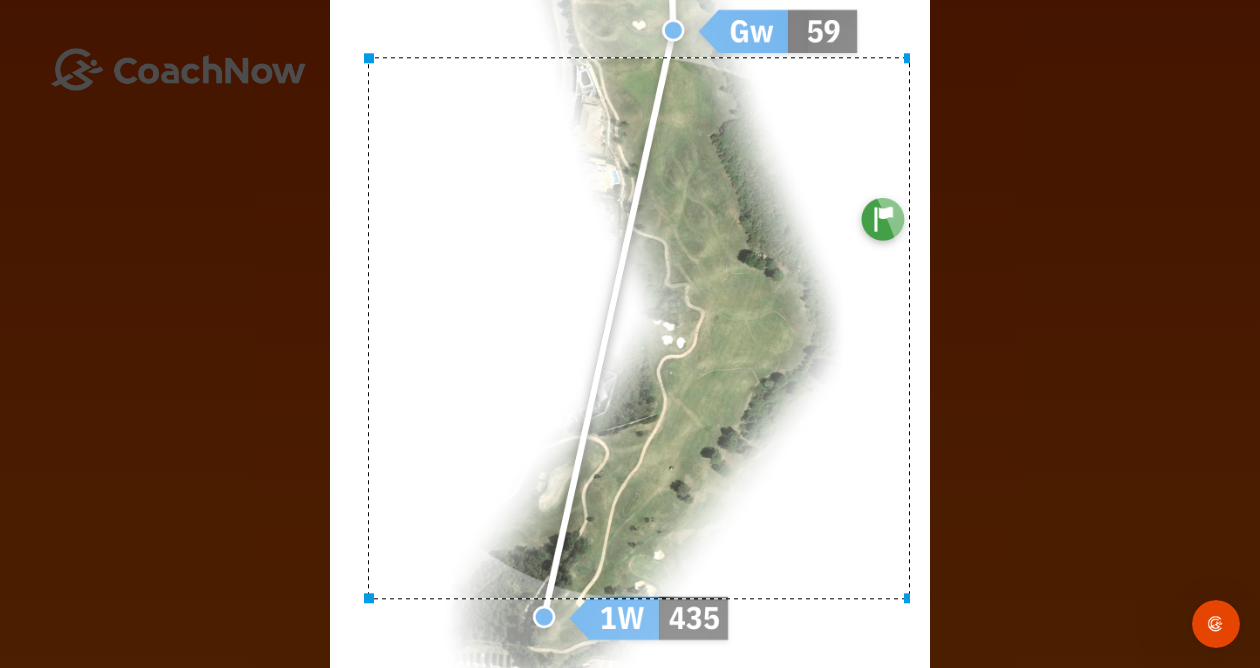 click at bounding box center [630, 329] 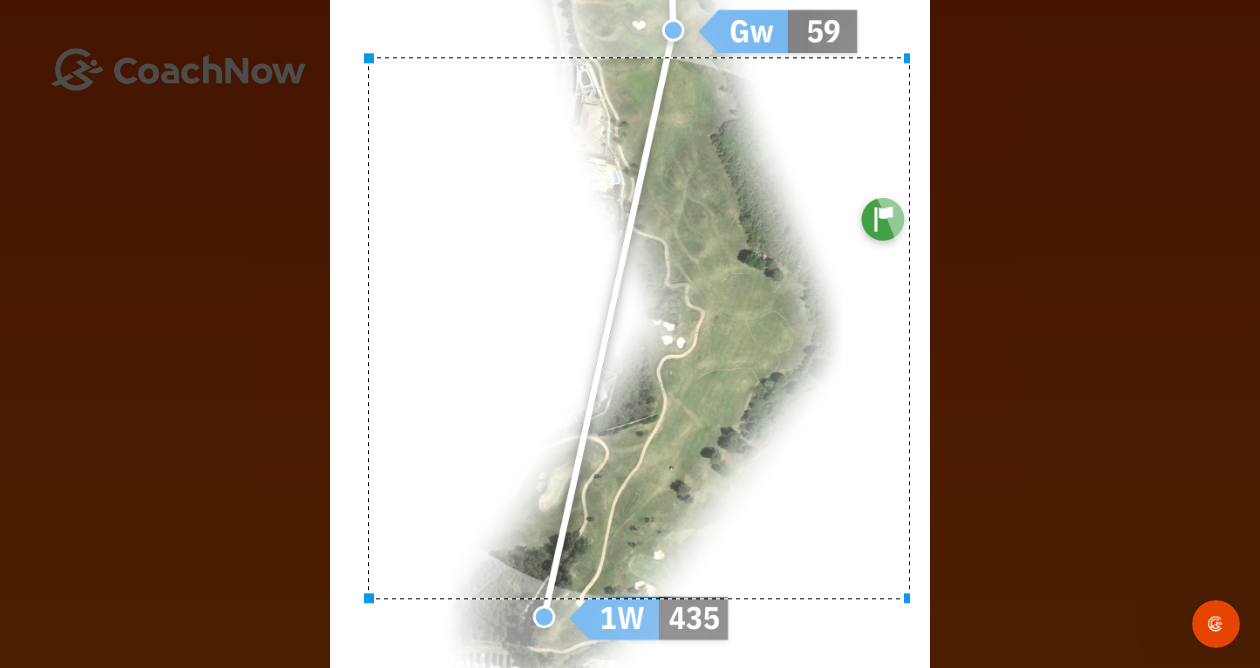 scroll, scrollTop: 0, scrollLeft: 0, axis: both 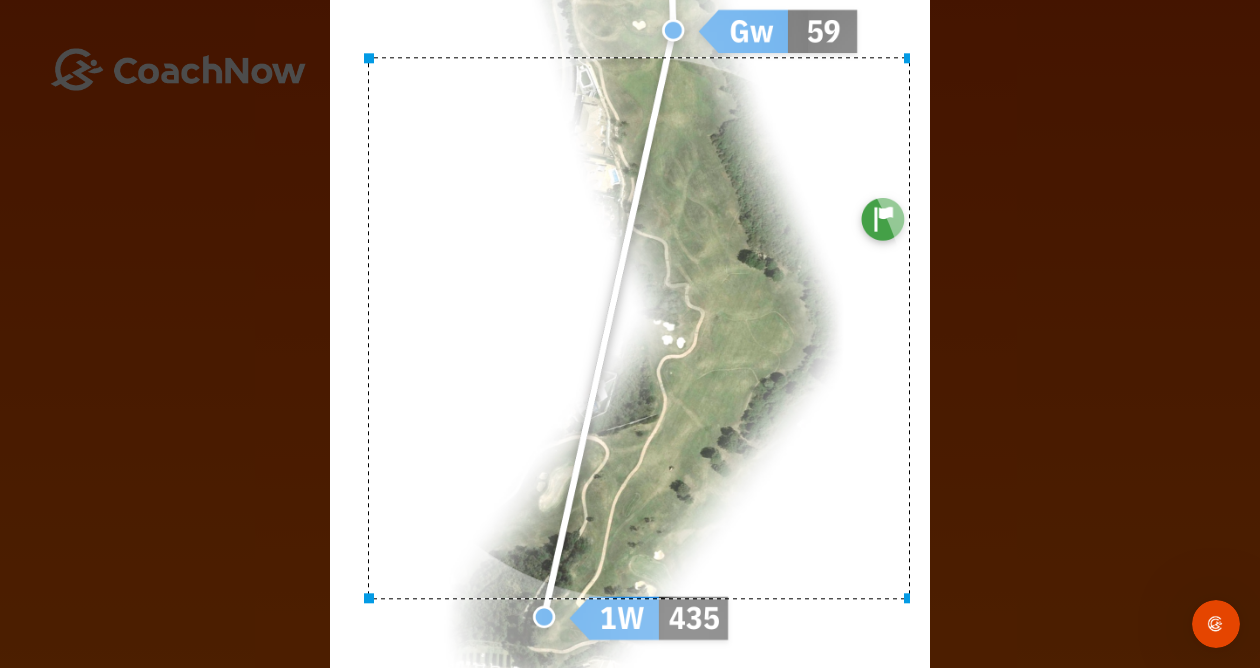 drag, startPoint x: 904, startPoint y: 59, endPoint x: 911, endPoint y: 86, distance: 27.89265 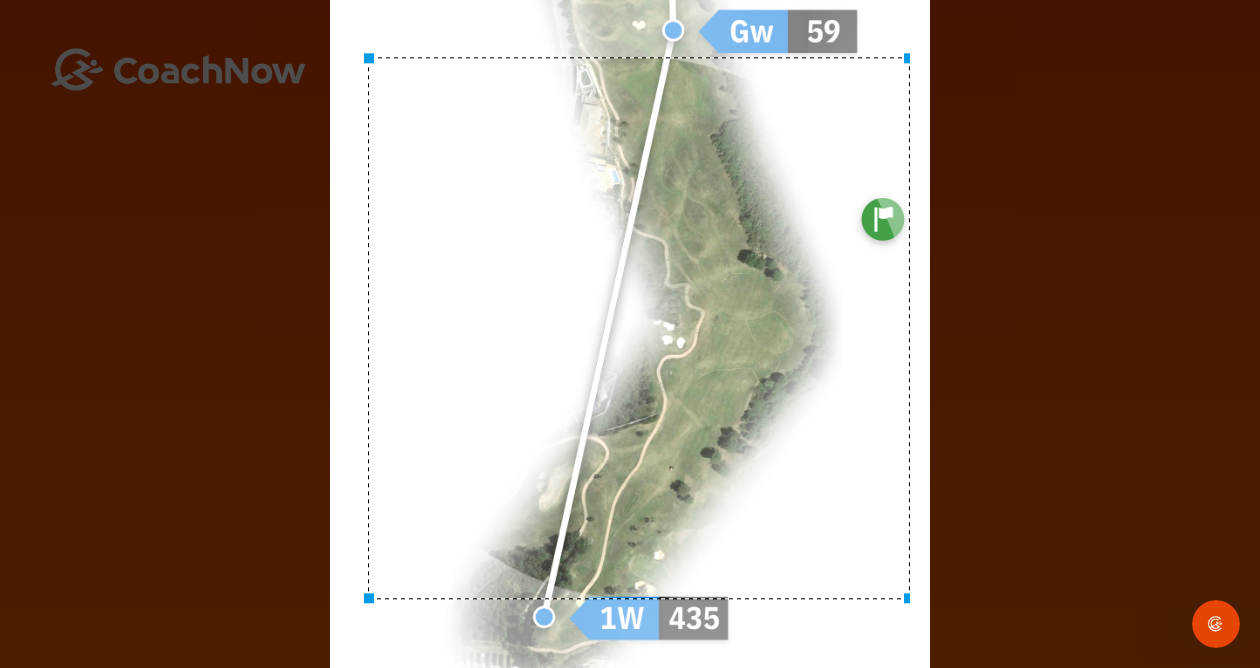 click at bounding box center (630, 329) 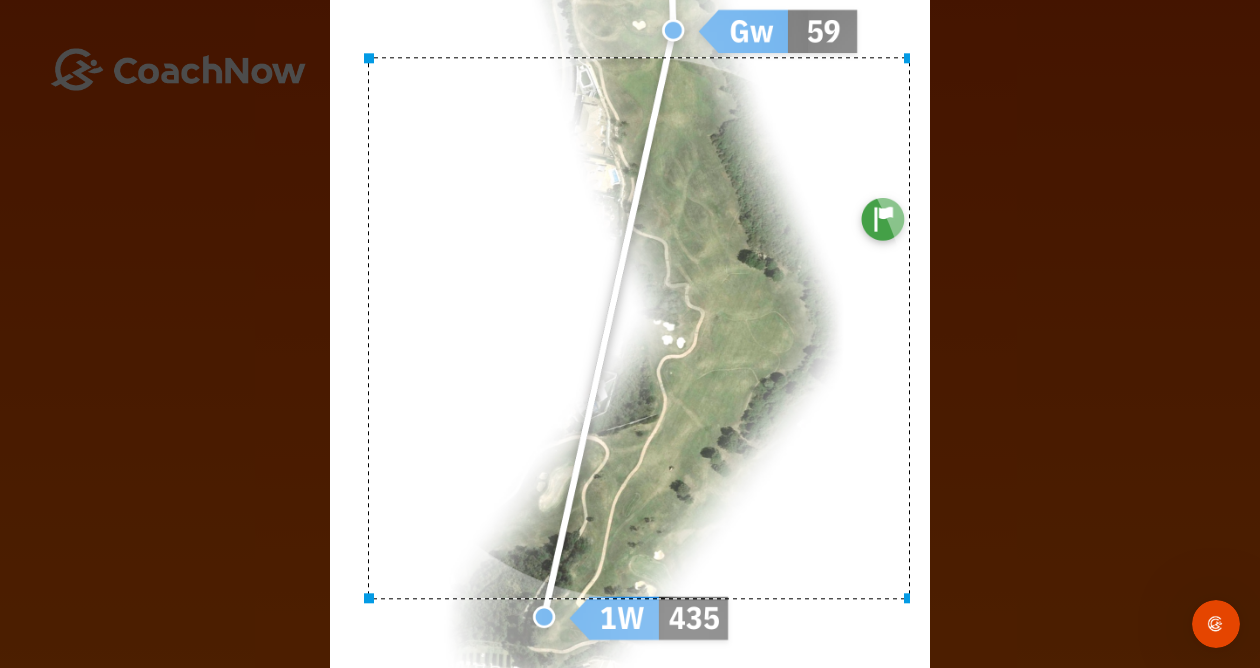 click at bounding box center [630, 329] 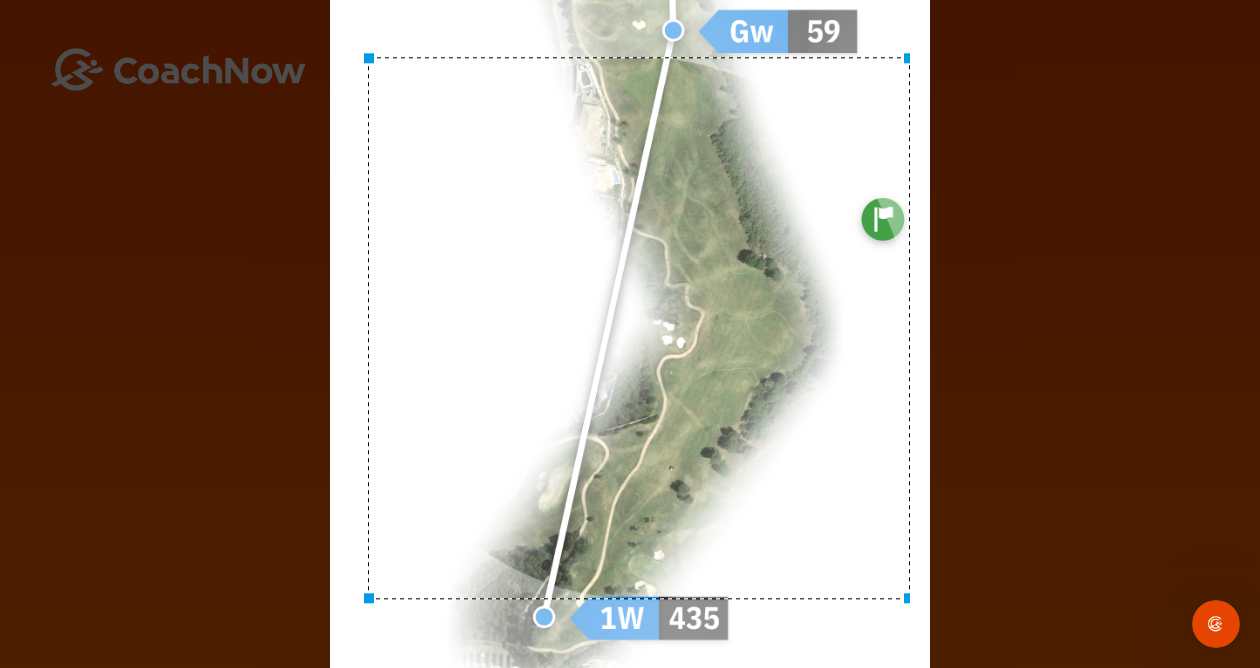 click at bounding box center (630, 329) 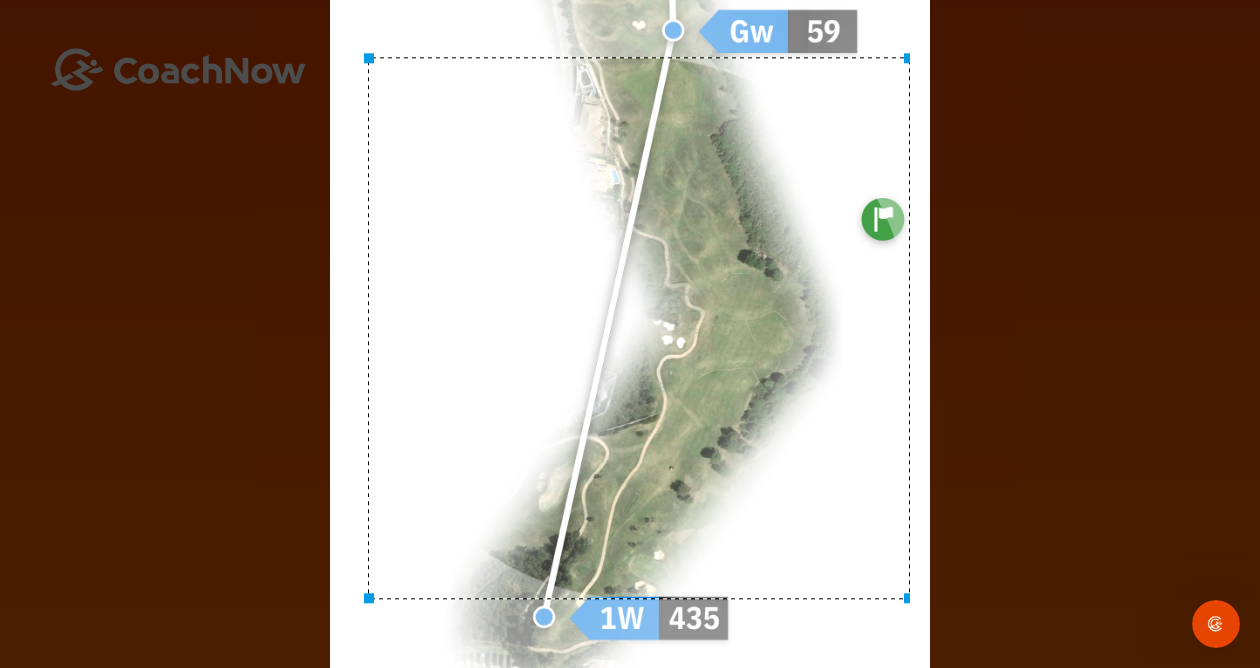 drag, startPoint x: 907, startPoint y: 58, endPoint x: 909, endPoint y: 71, distance: 13.152946 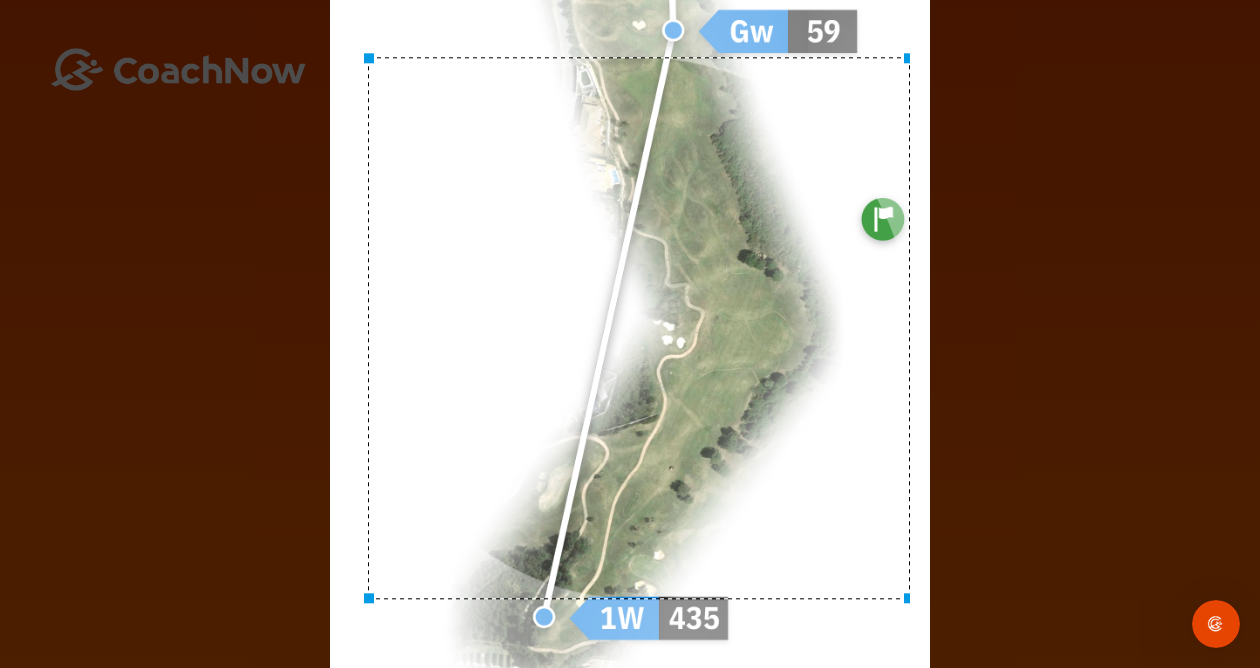 click at bounding box center (630, 329) 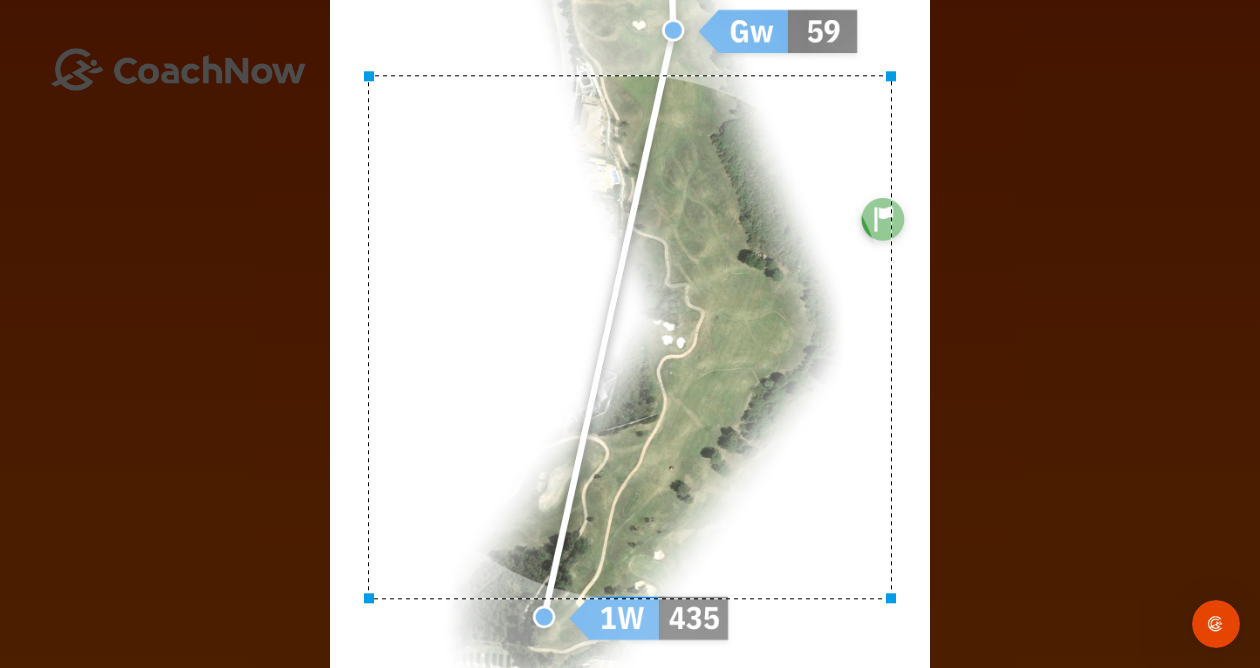 drag, startPoint x: 907, startPoint y: 63, endPoint x: 889, endPoint y: 105, distance: 45.694637 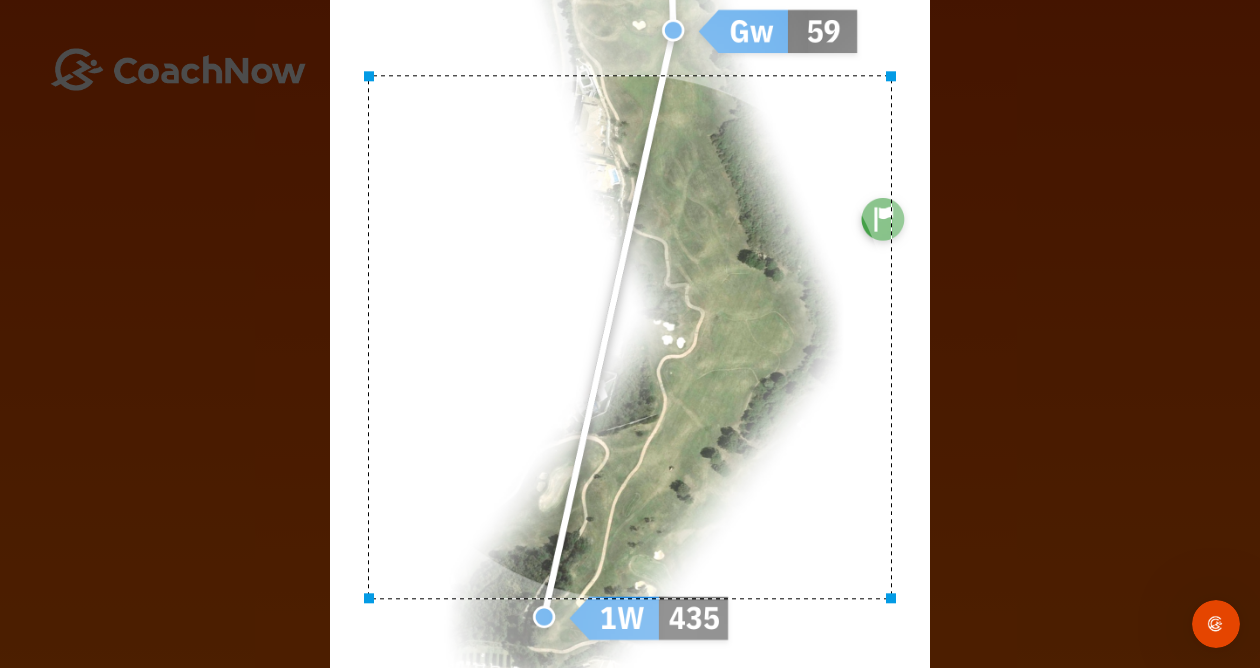 click at bounding box center (630, 329) 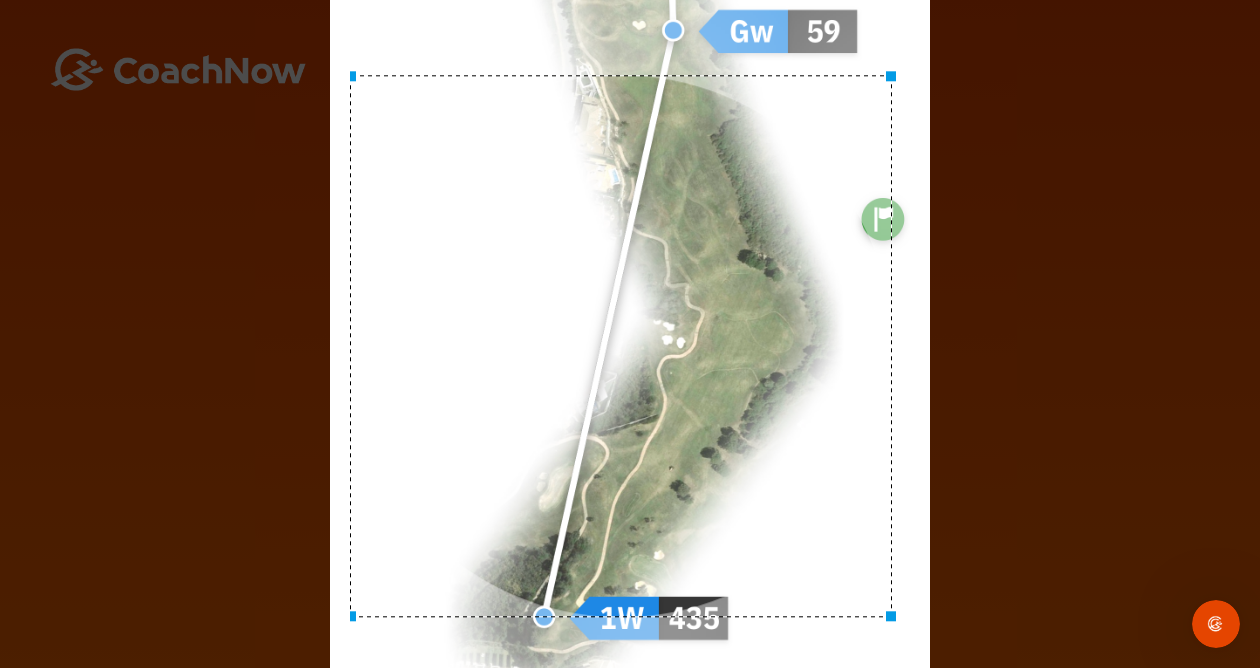 drag, startPoint x: 373, startPoint y: 597, endPoint x: 346, endPoint y: 646, distance: 55.946404 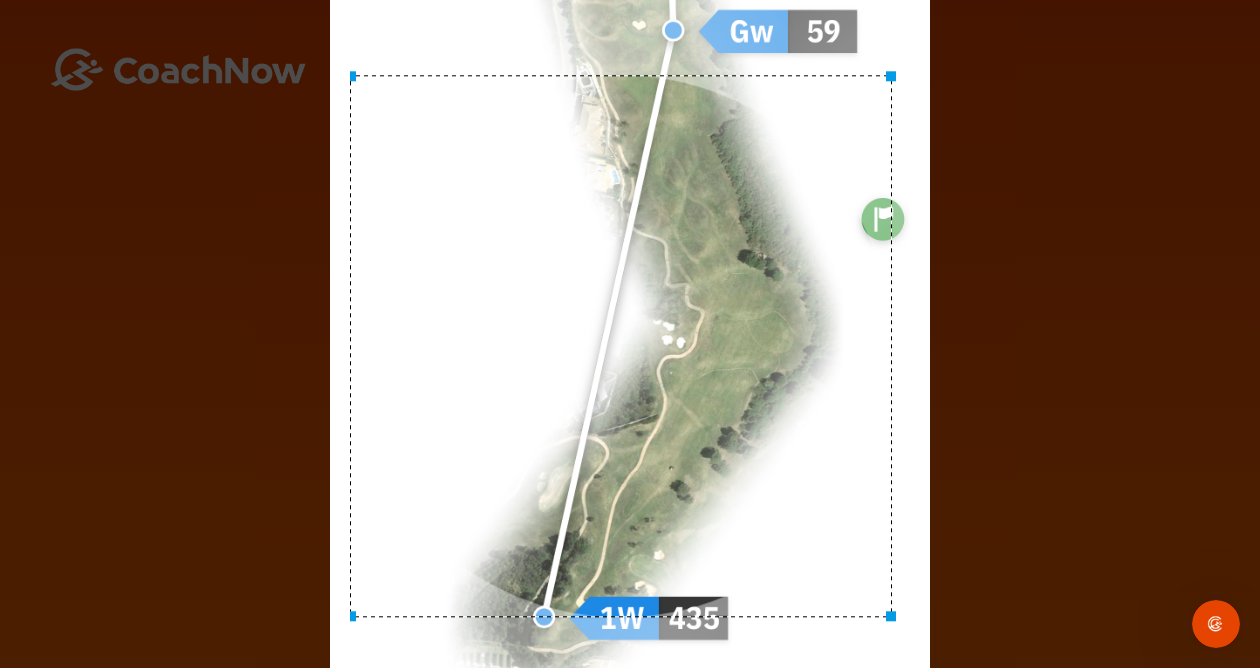 click at bounding box center [630, 329] 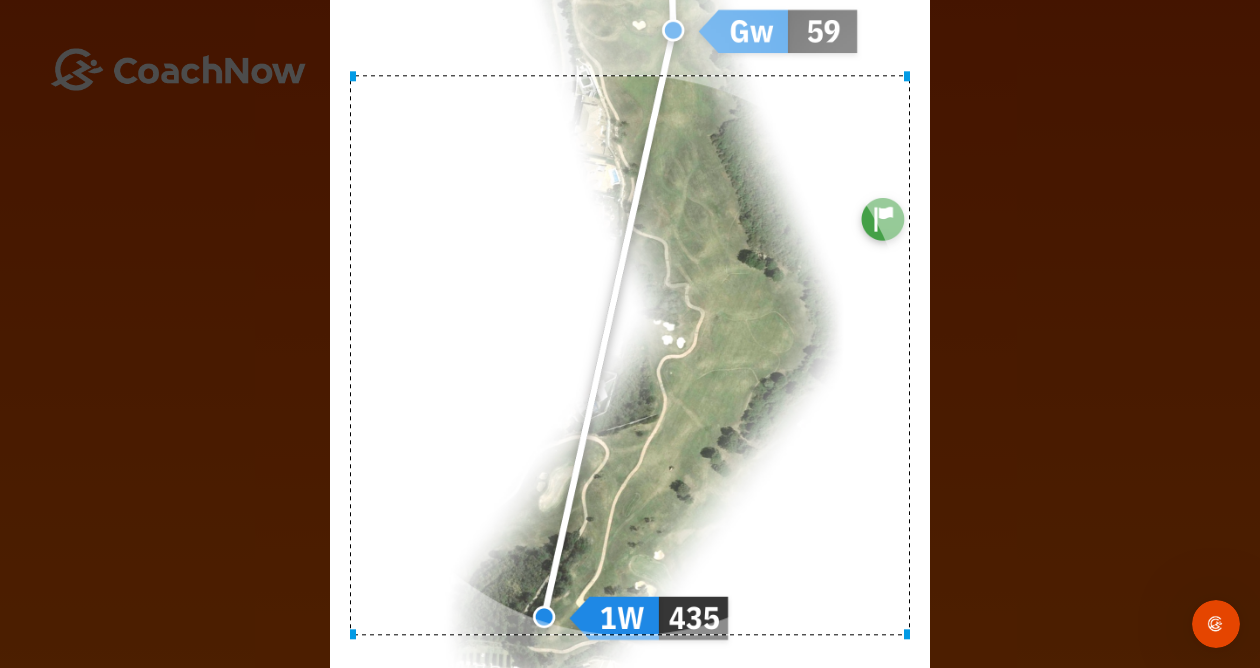 drag, startPoint x: 893, startPoint y: 619, endPoint x: 918, endPoint y: 686, distance: 71.51224 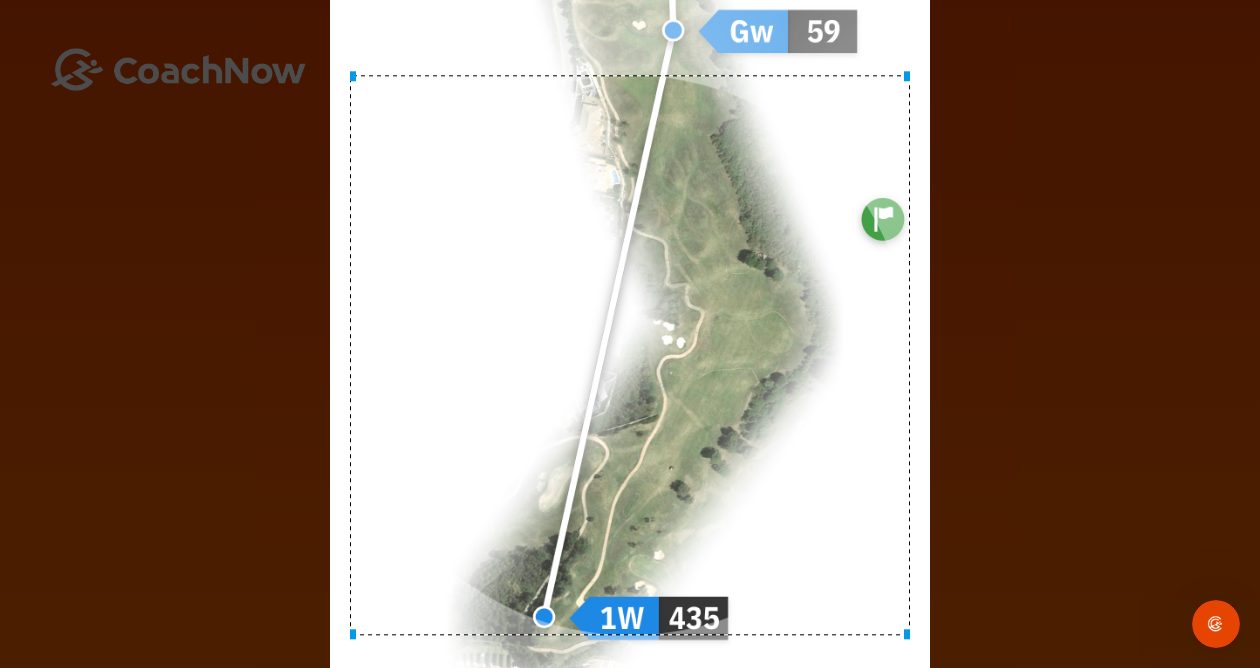 click on "Welcome   [PERSON_NAME] Sign up and join the  Golf  TrainingSpace created by [PERSON_NAME] [PERSON_NAME] [EMAIL_ADDRESS][DOMAIN_NAME] Phone Picture (recommended) I'm older than 13 If not, billing information is needed to confirm parental consent. I agree to CoachNow's  Privacy Policy ,  Terms of Service , and  Cookie Policy . Sign Up Sign In Terms of Service Privacy Policy Support Contact Us © 2025 CoachNow
Adjust Your Picture ✕ Set Picture Cancel" at bounding box center (630, 334) 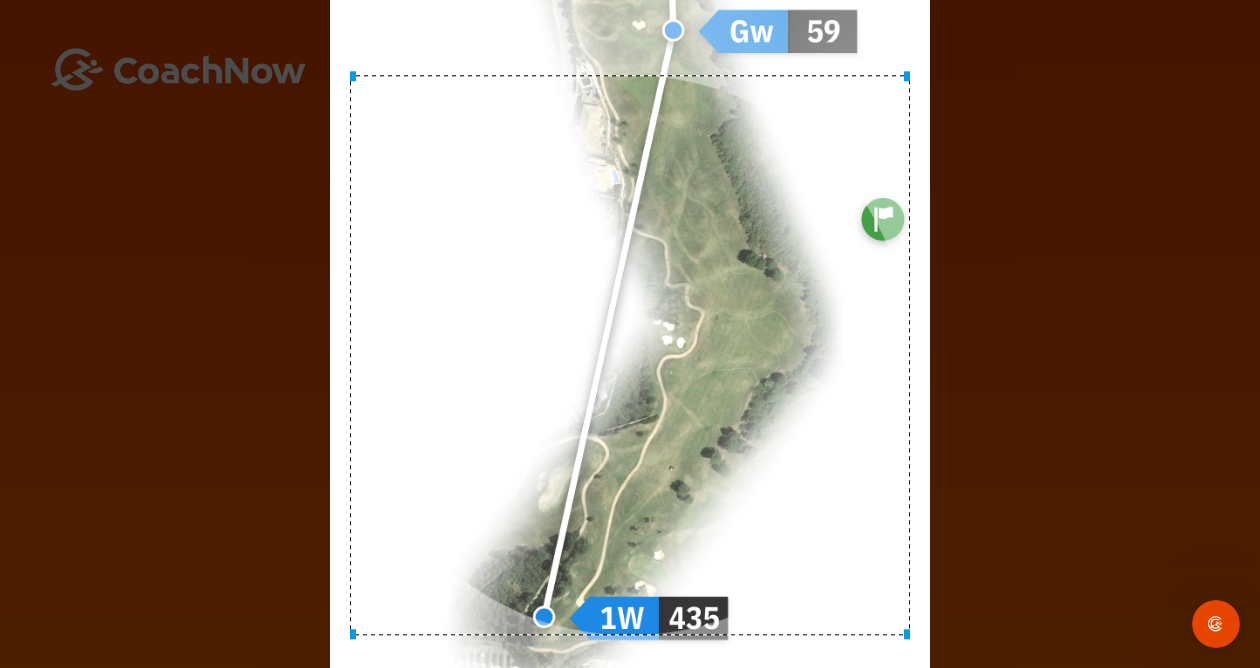 drag, startPoint x: 906, startPoint y: 76, endPoint x: 916, endPoint y: 25, distance: 51.971146 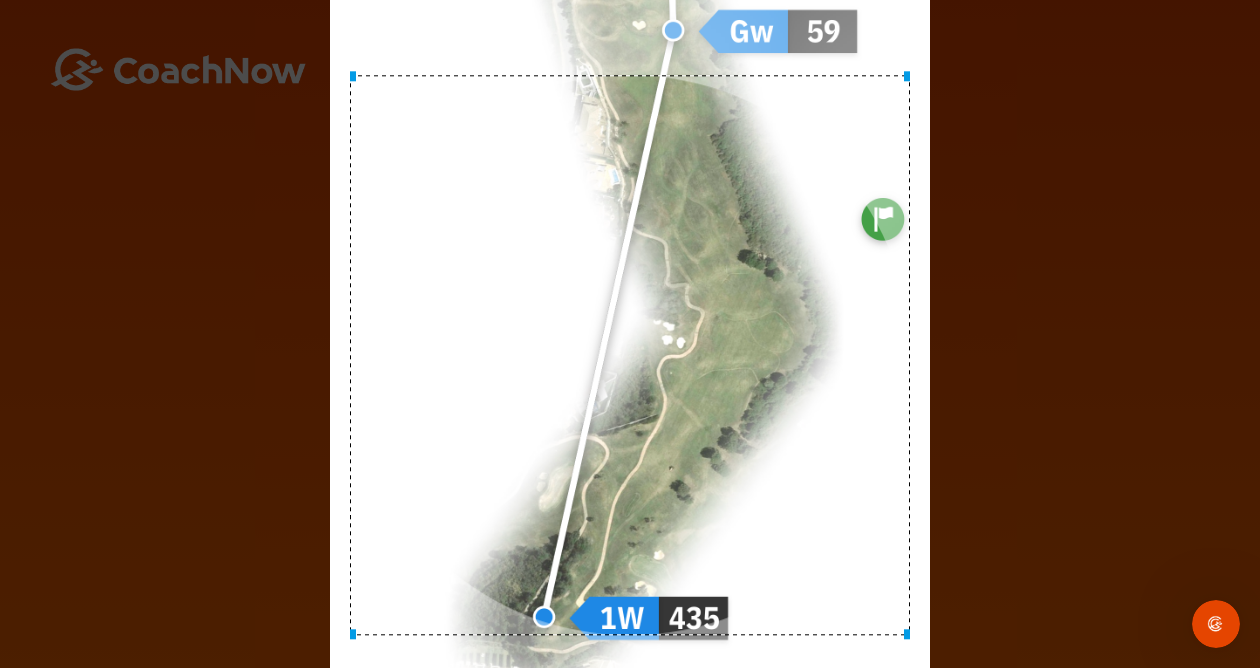 click at bounding box center [630, 329] 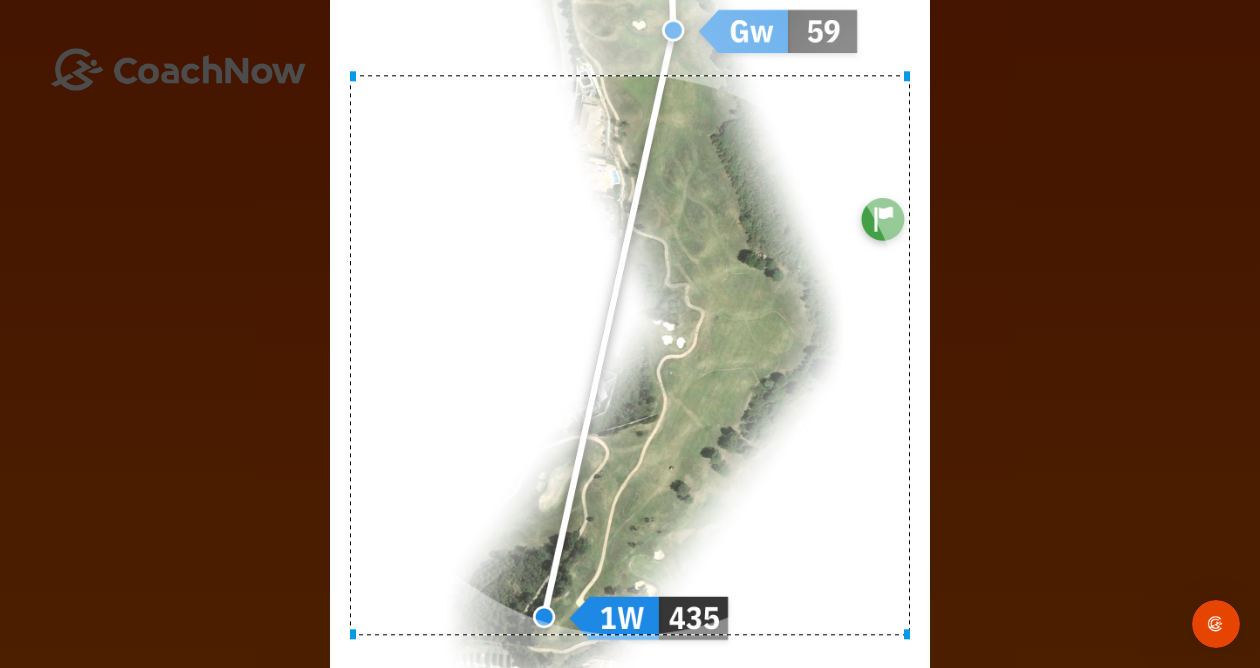 scroll, scrollTop: 0, scrollLeft: 0, axis: both 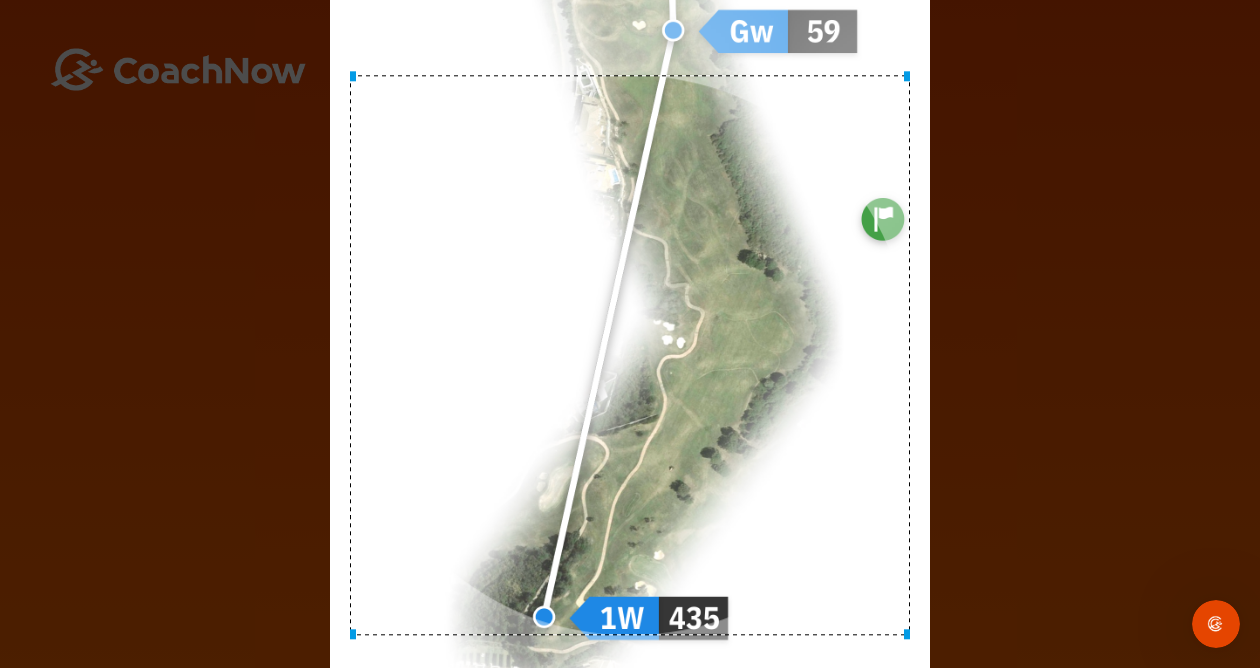 click on "Adjust Your Picture ✕ Set Picture Cancel" at bounding box center (630, 334) 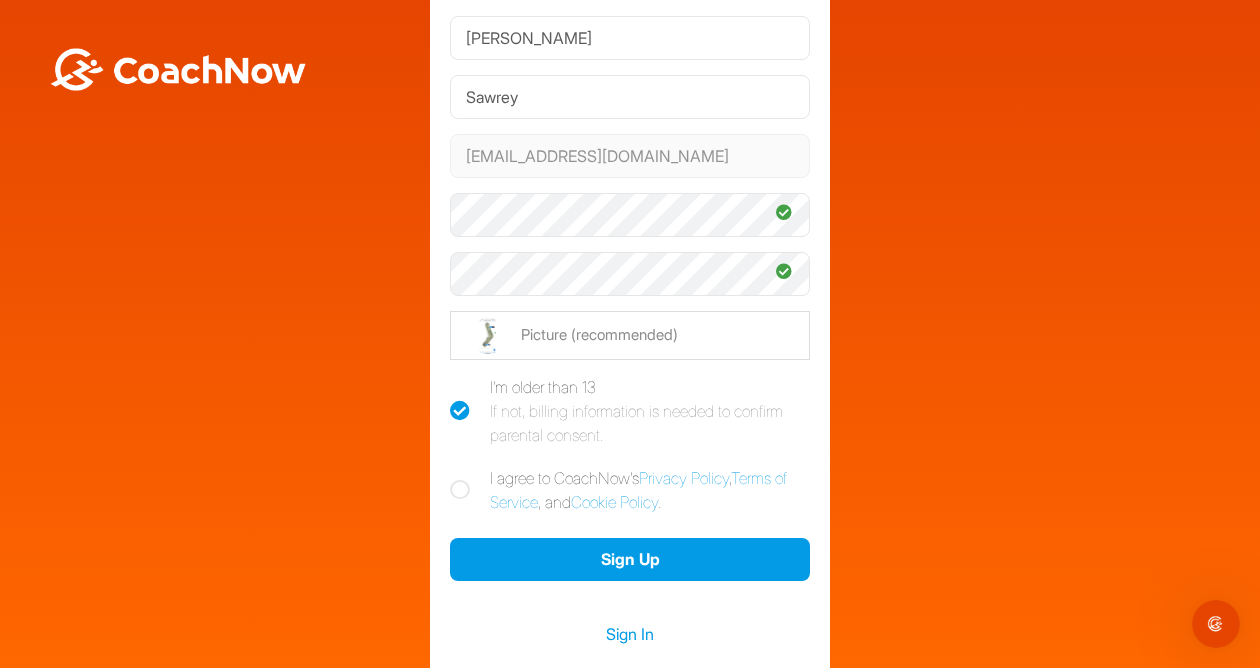 click at bounding box center (630, 335) 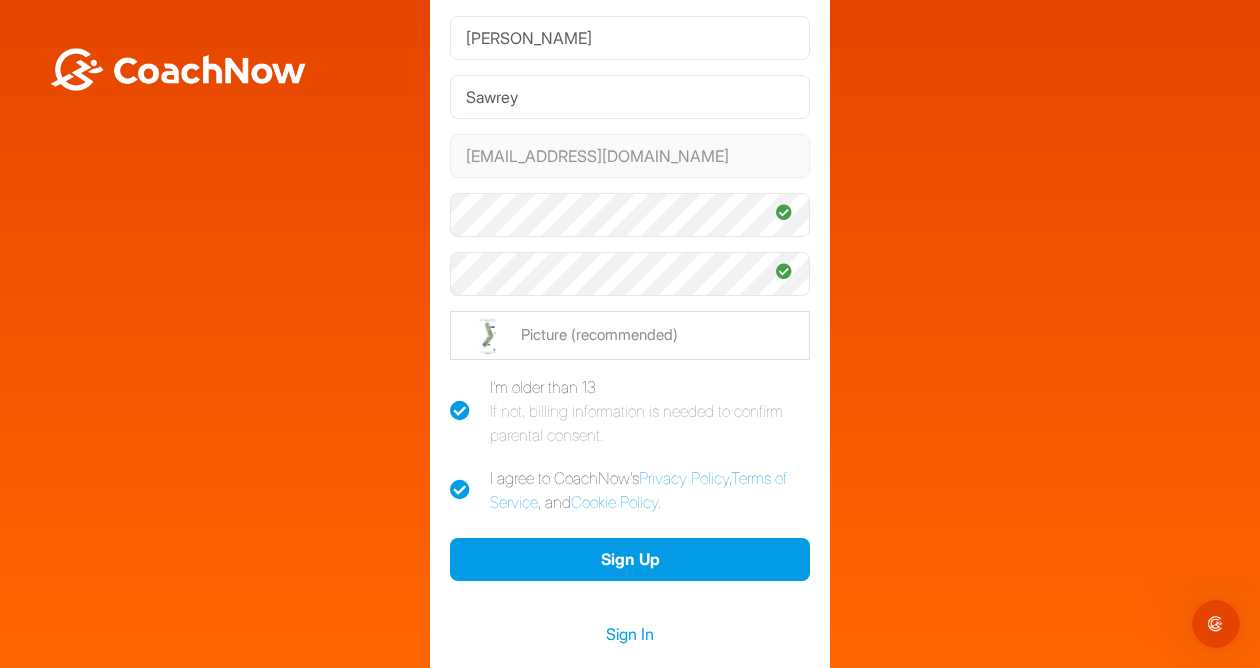 checkbox on "true" 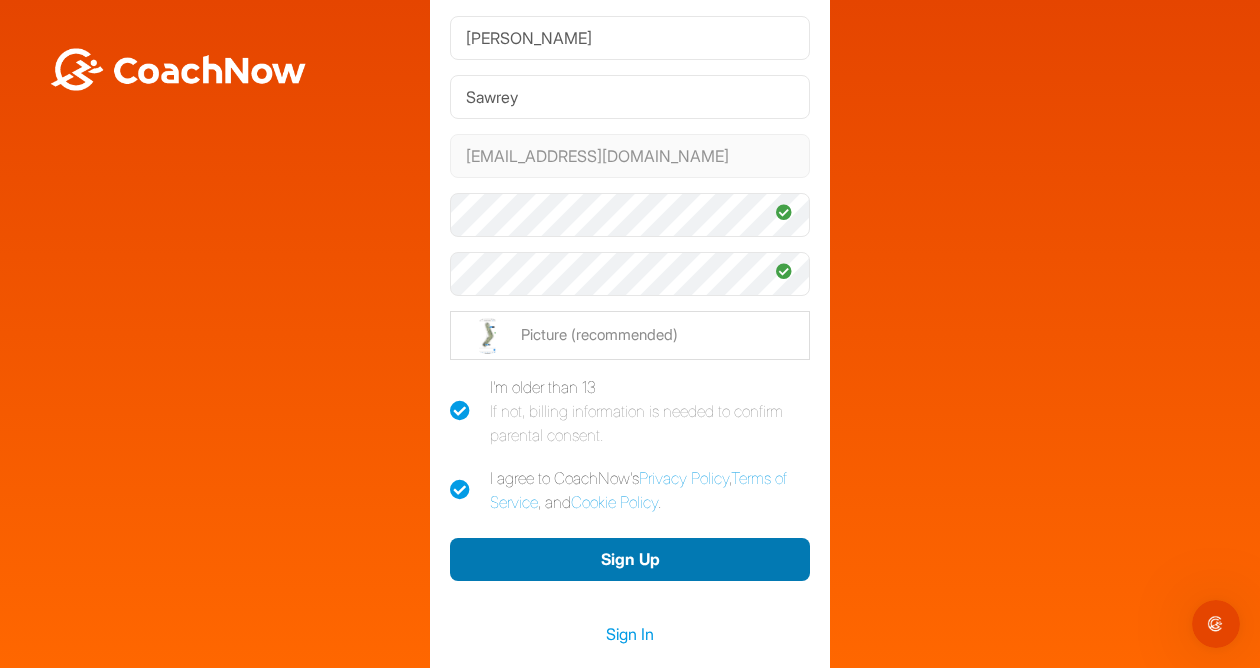 click on "Sign Up" at bounding box center [630, 559] 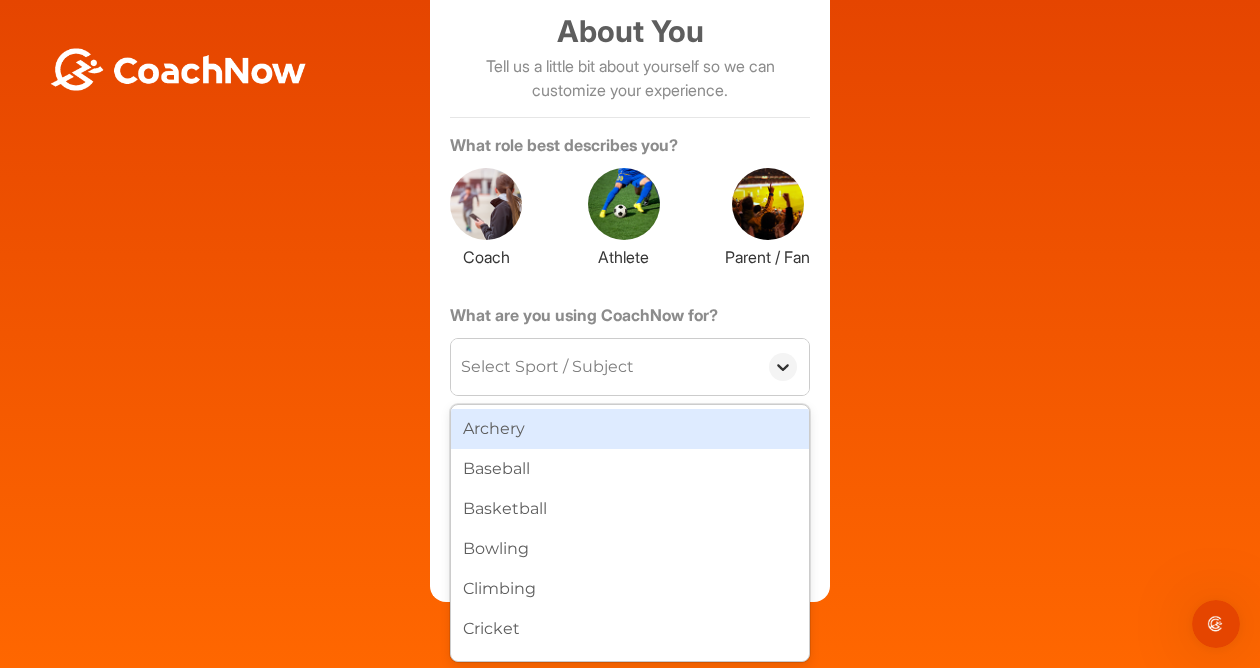 click 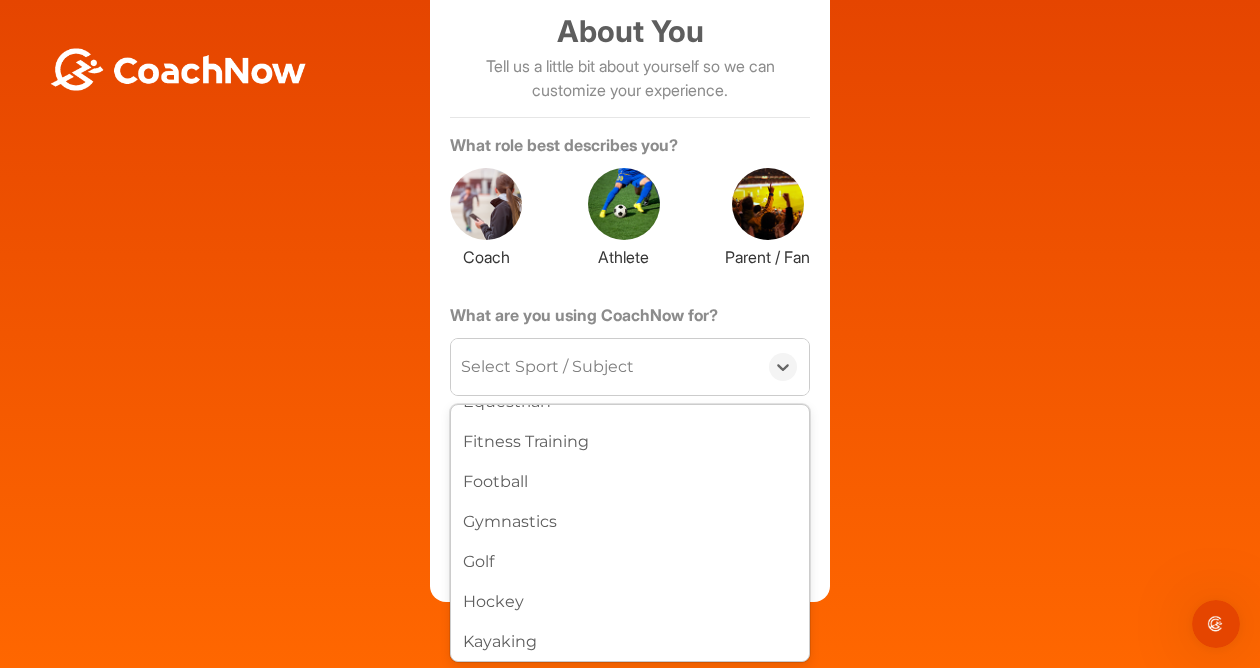 scroll, scrollTop: 388, scrollLeft: 0, axis: vertical 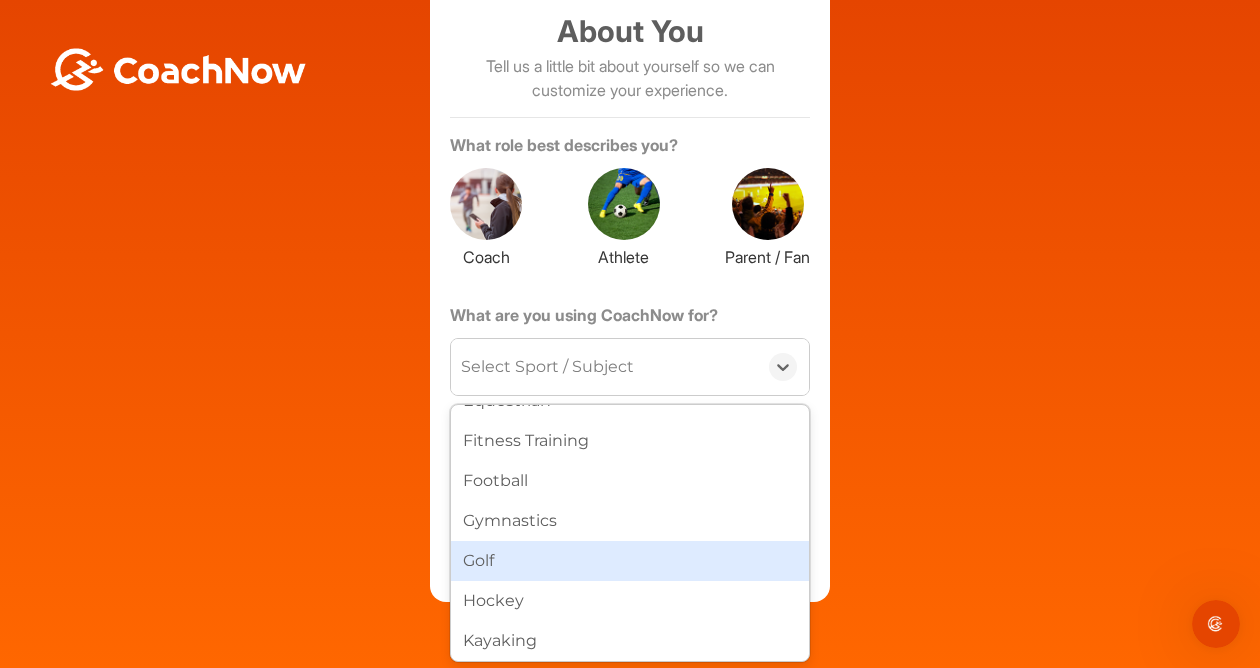 click on "Golf" at bounding box center [630, 561] 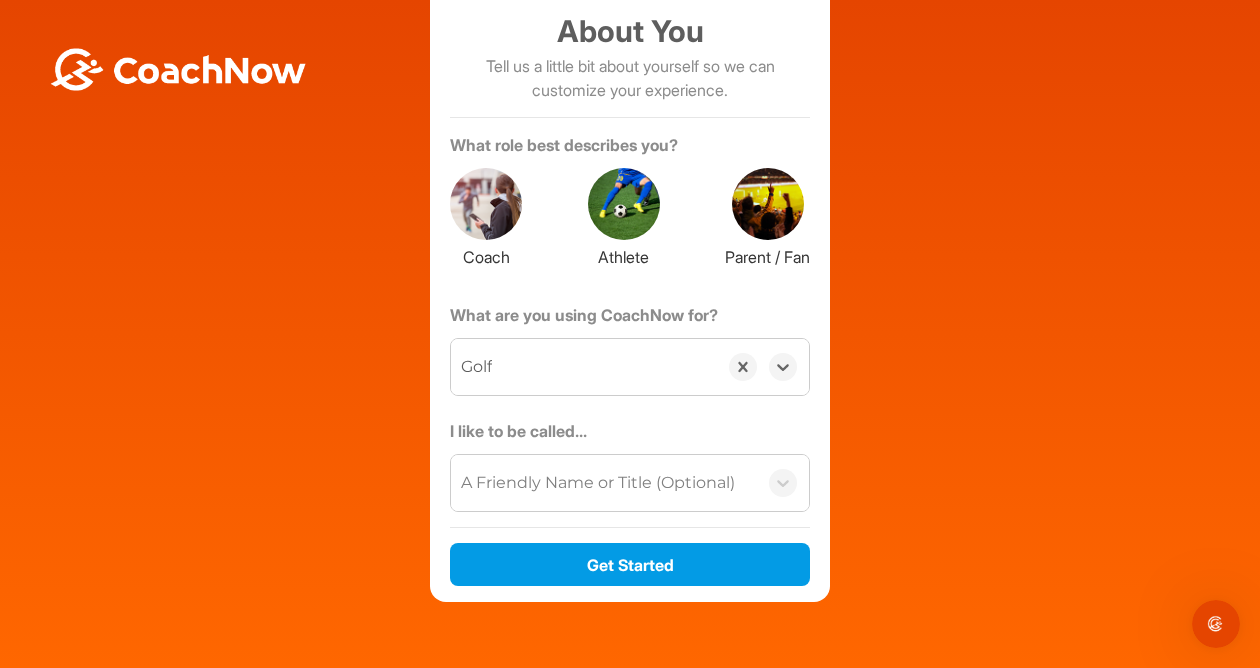 click on "A Friendly Name or Title (Optional)" at bounding box center (604, 483) 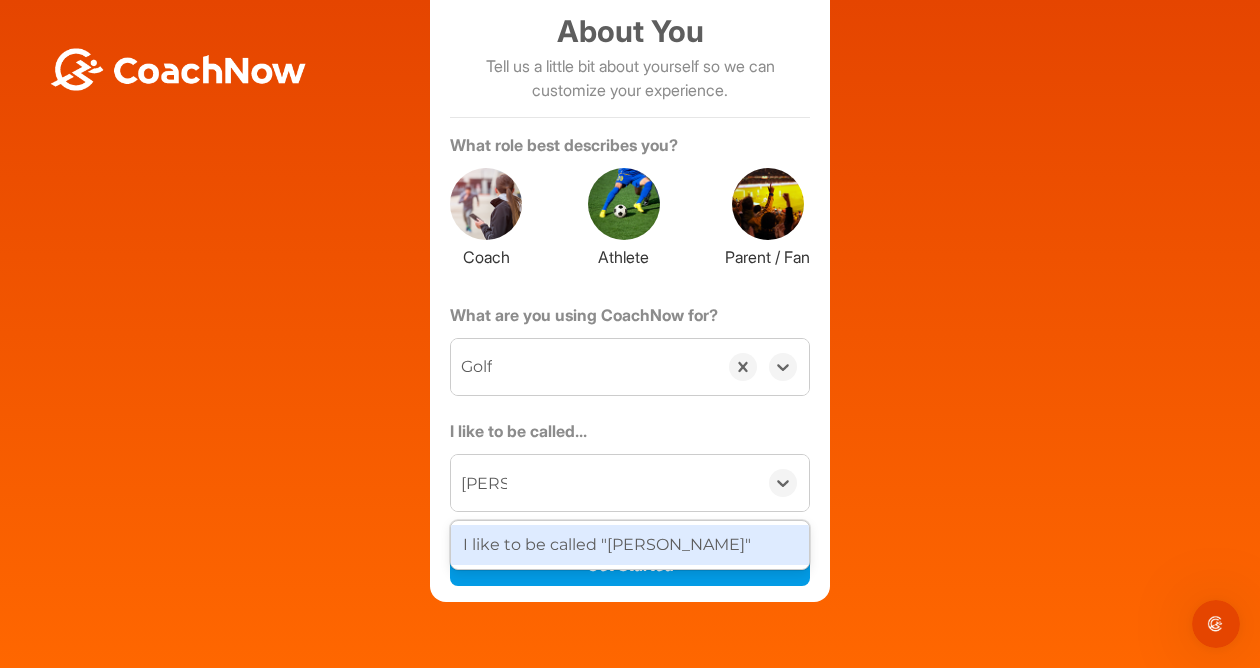 type on "[PERSON_NAME]" 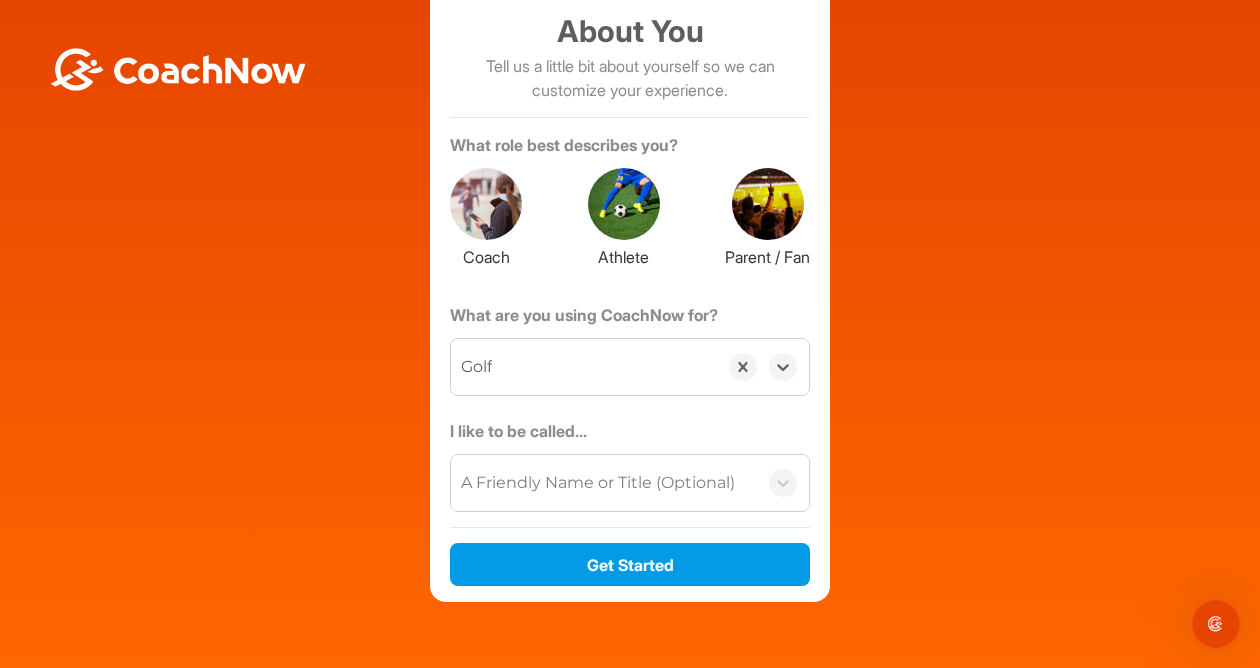 click on "Welcome   [PERSON_NAME] Sign up and join the  Golf  TrainingSpace created by [PERSON_NAME] About You Tell us a little bit about yourself so we can customize your experience. What role best describes you? Coach Athlete Parent / Fan What are you using CoachNow for?   option Golf, selected.     0 results available. Select is focused ,type to refine list, press Down to open the menu,  Golf I like to be called... A Friendly Name or Title (Optional) Get Started" at bounding box center (630, 247) 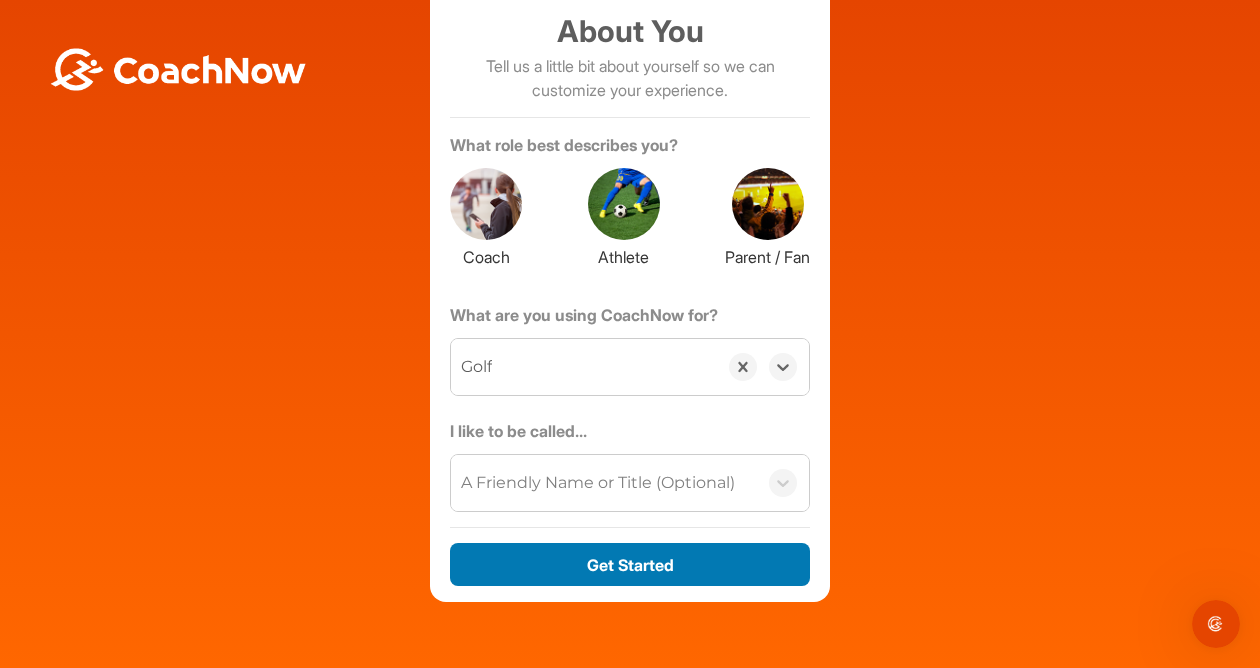 click on "Get Started" at bounding box center [630, 564] 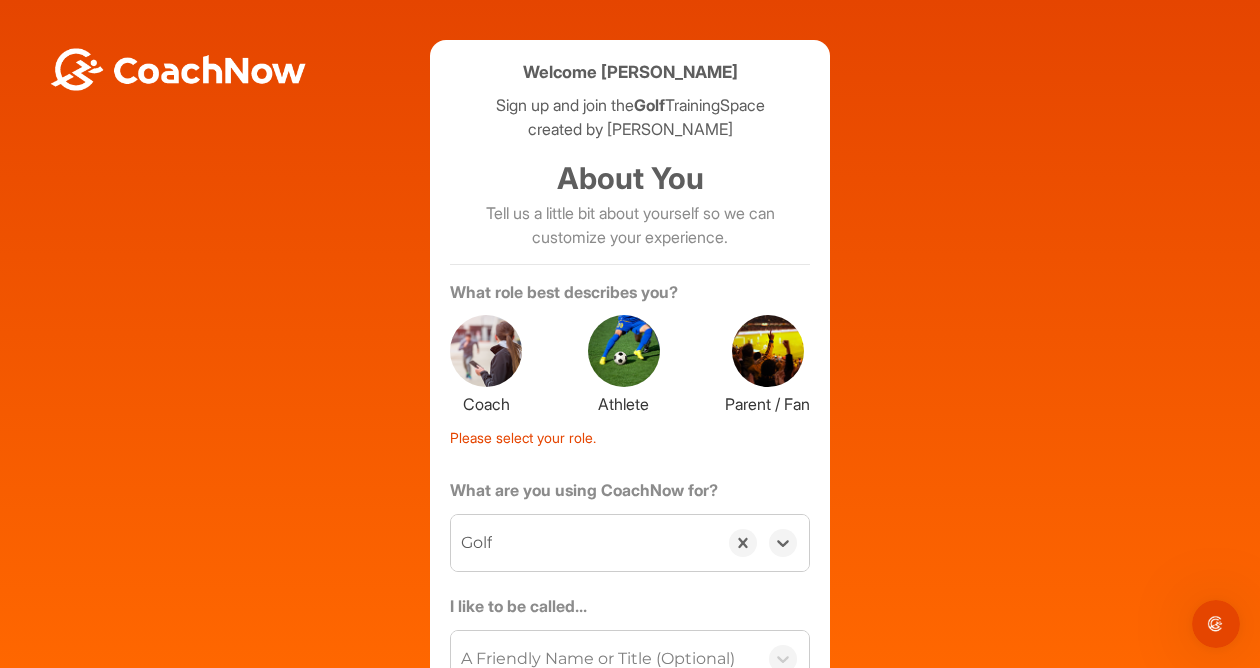 scroll, scrollTop: 0, scrollLeft: 0, axis: both 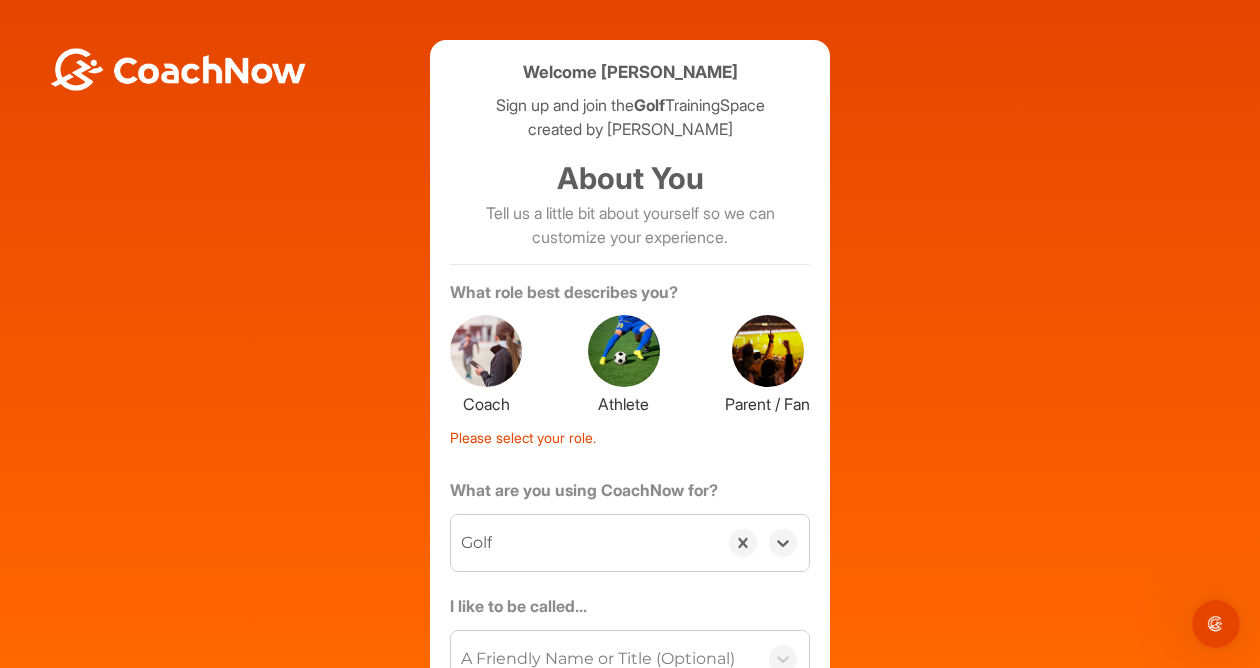 click on "Athlete" at bounding box center (624, 401) 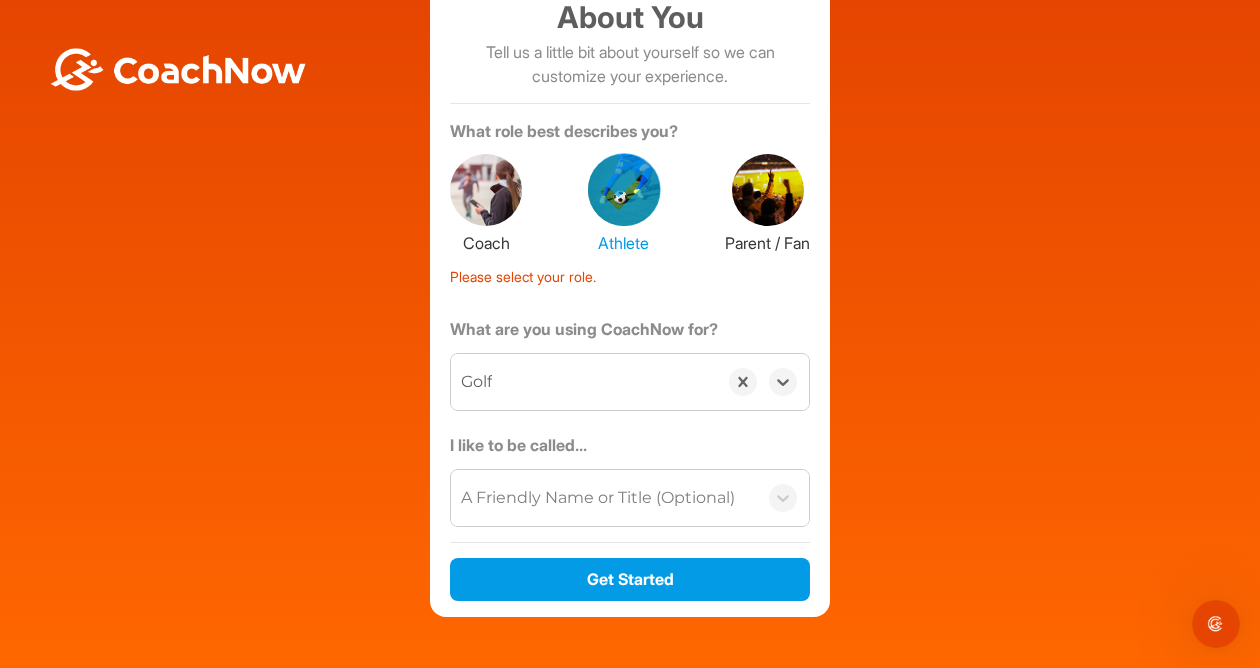 scroll, scrollTop: 165, scrollLeft: 0, axis: vertical 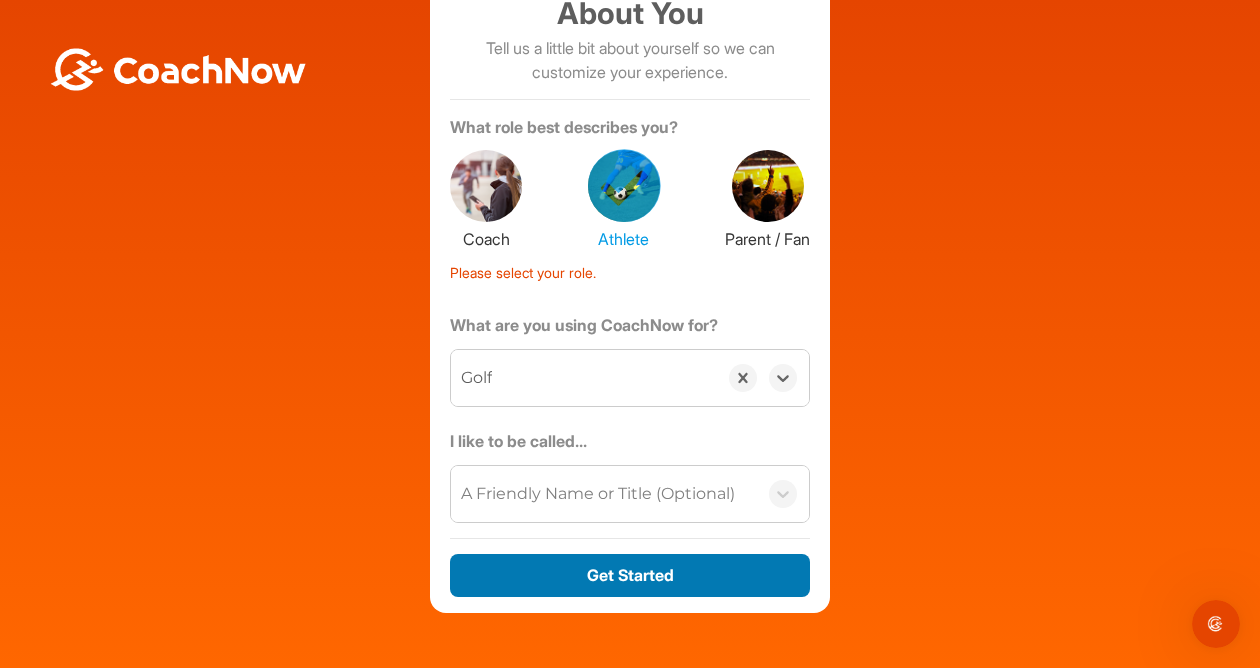 click on "Get Started" at bounding box center (630, 575) 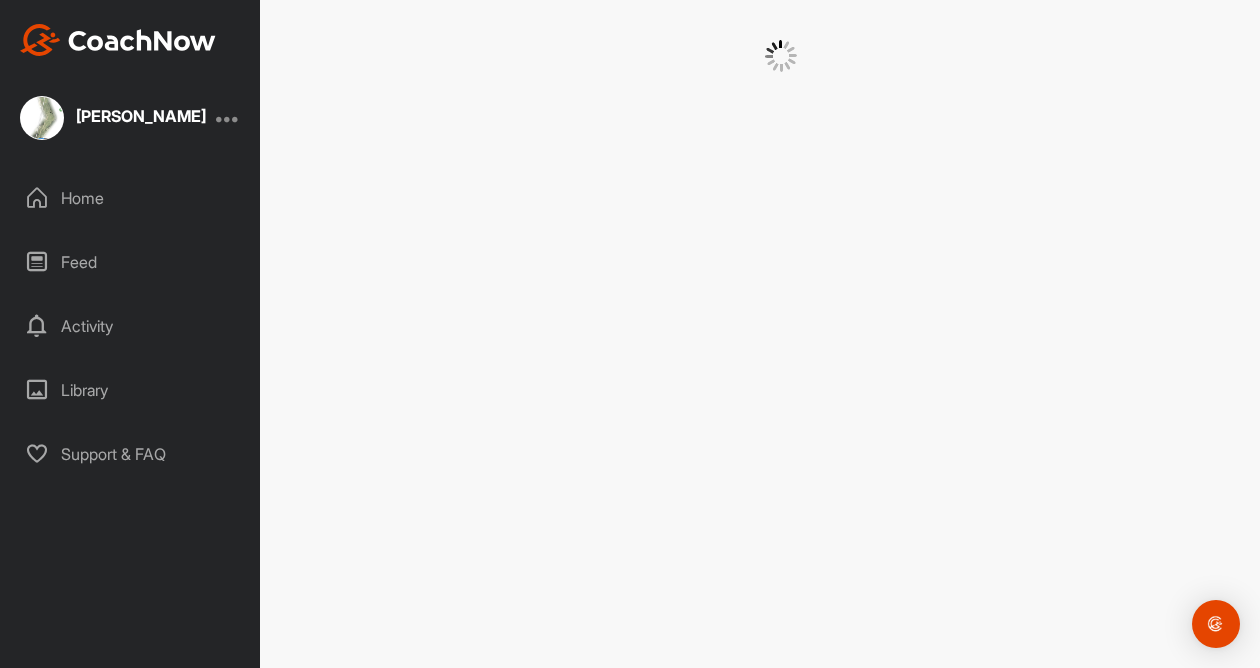 scroll, scrollTop: 0, scrollLeft: 0, axis: both 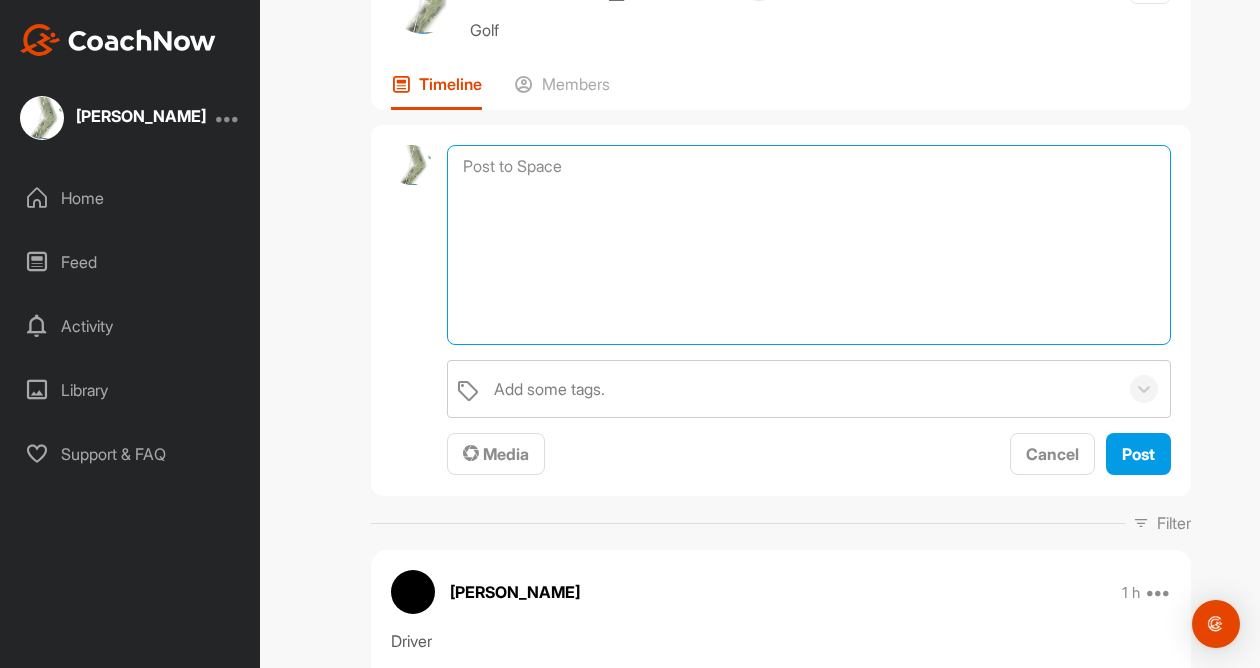 click at bounding box center [809, 245] 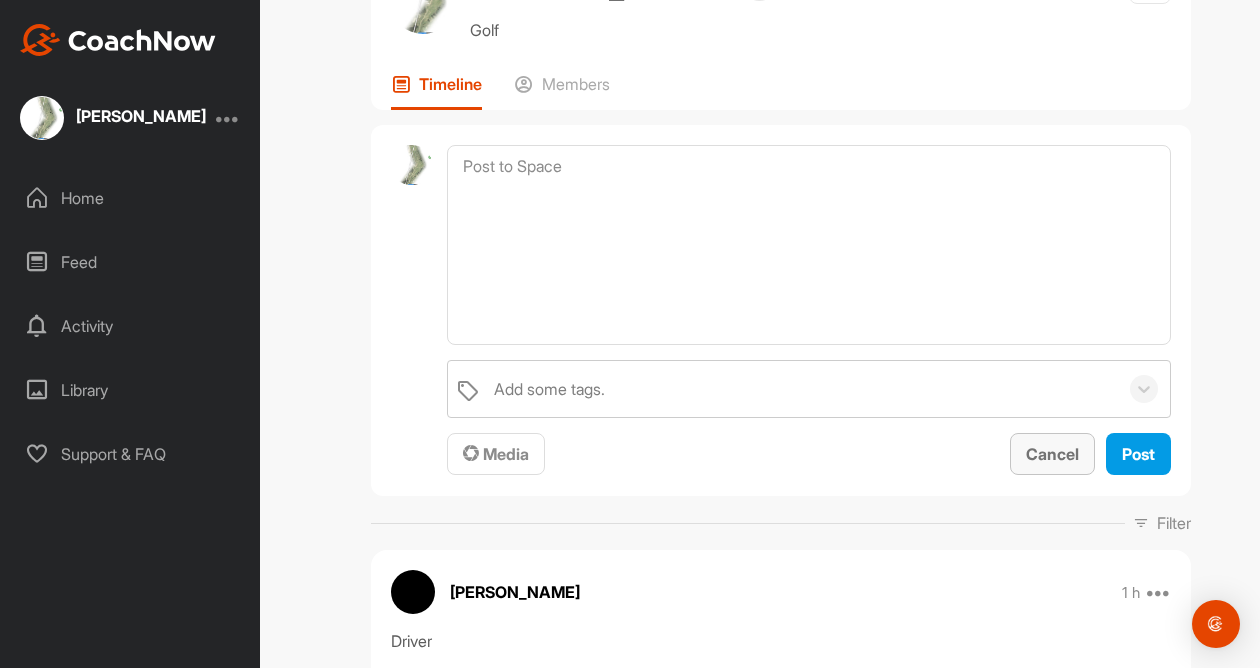 click on "Cancel" at bounding box center (1052, 454) 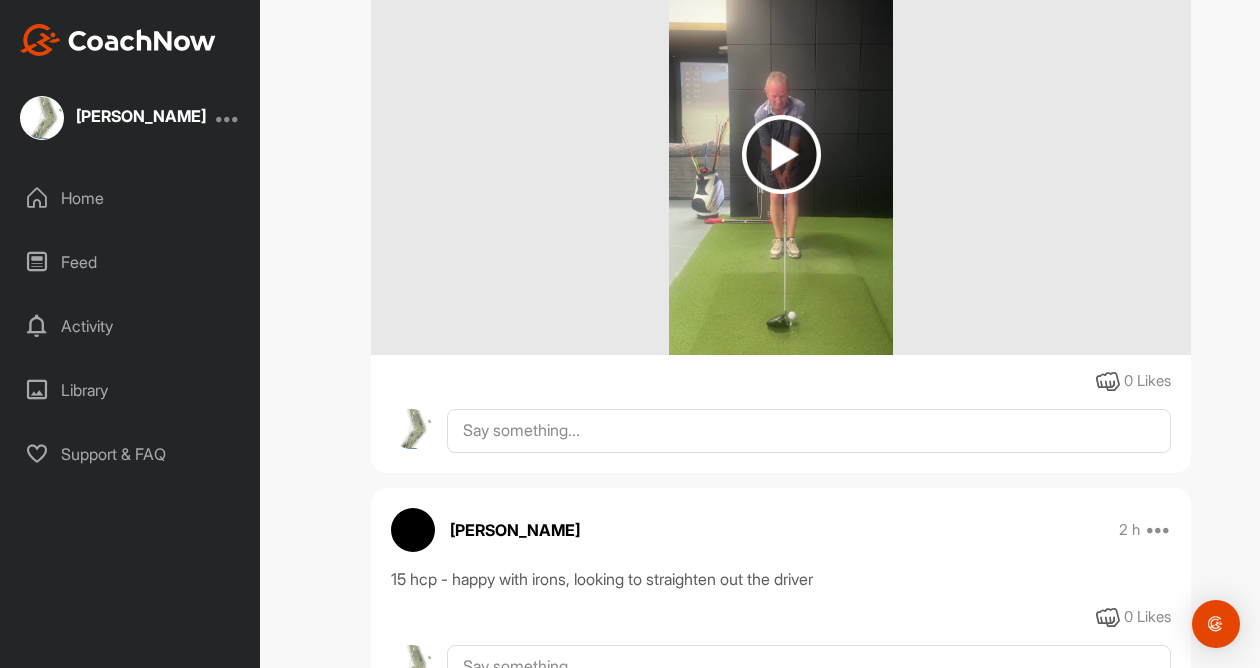 scroll, scrollTop: 2562, scrollLeft: 0, axis: vertical 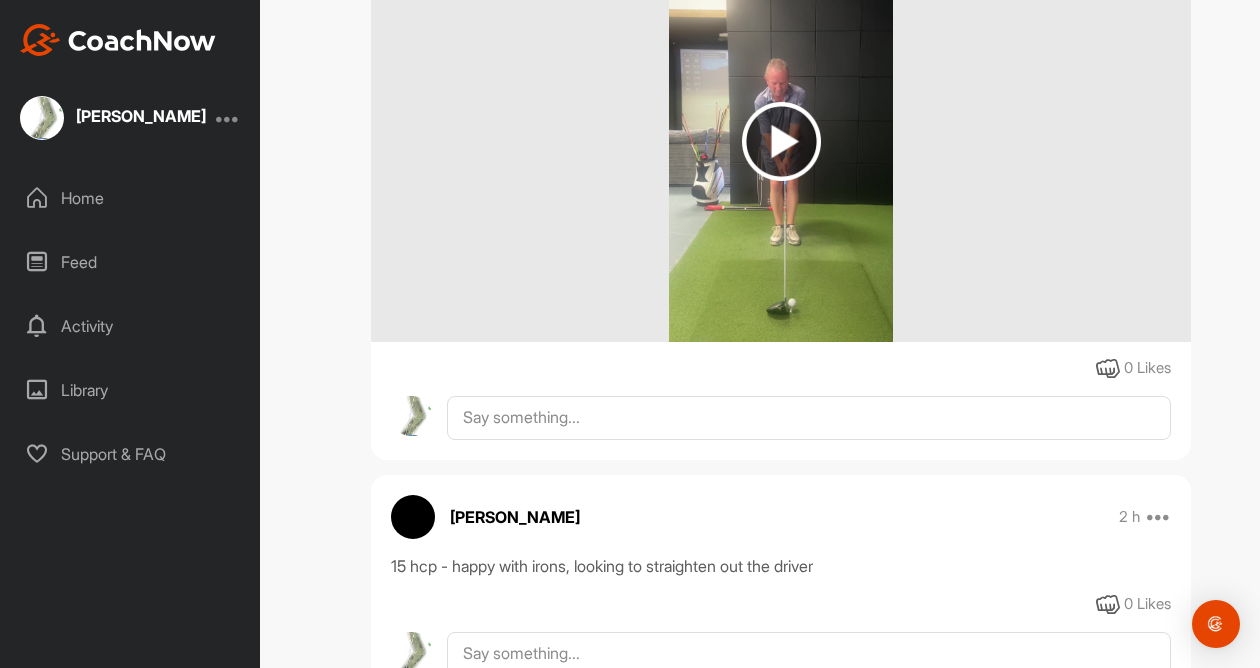 click at bounding box center (781, 141) 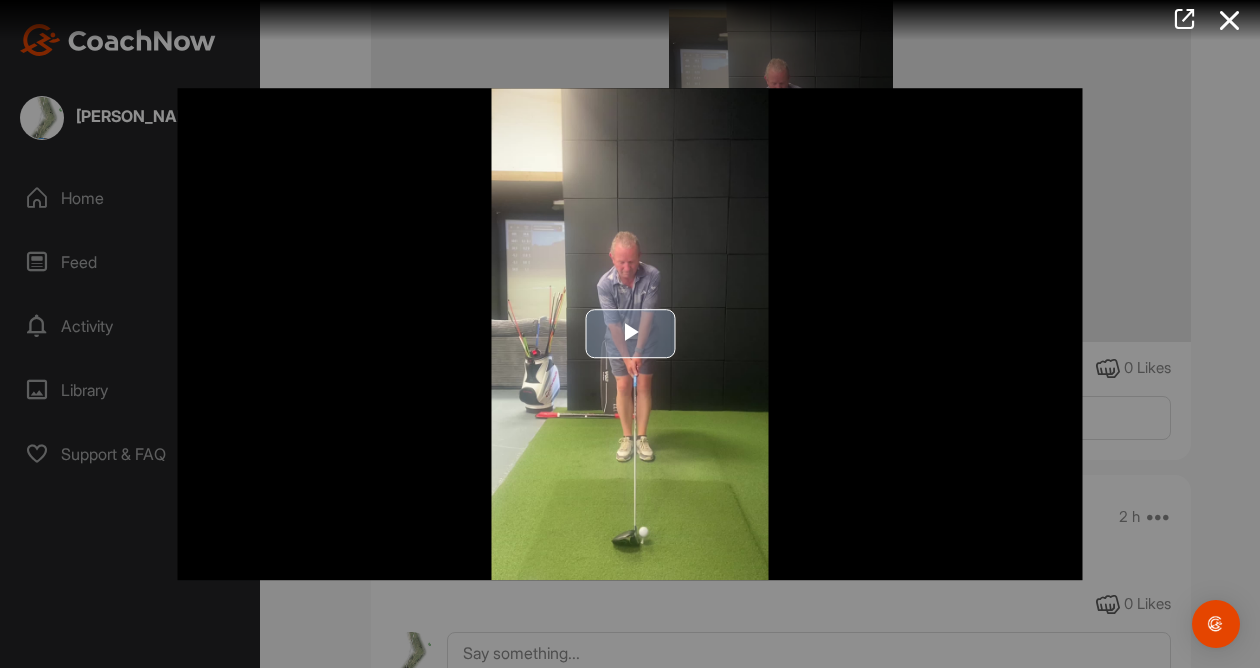 click at bounding box center (630, 334) 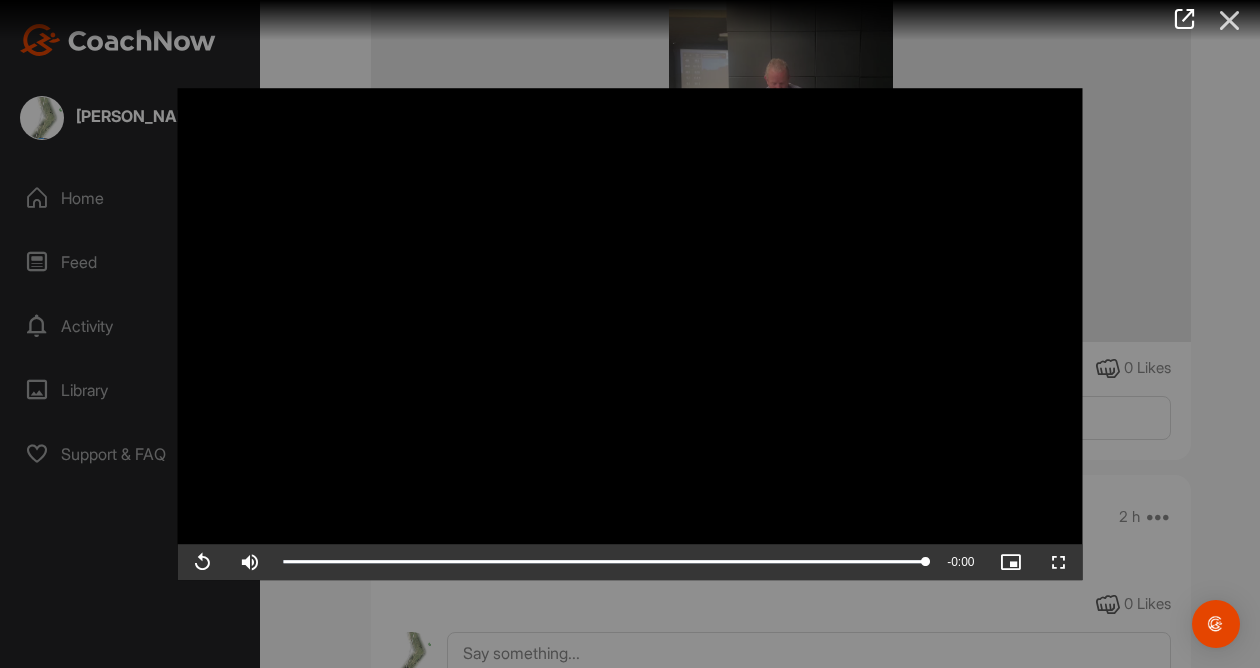 click at bounding box center (1230, 20) 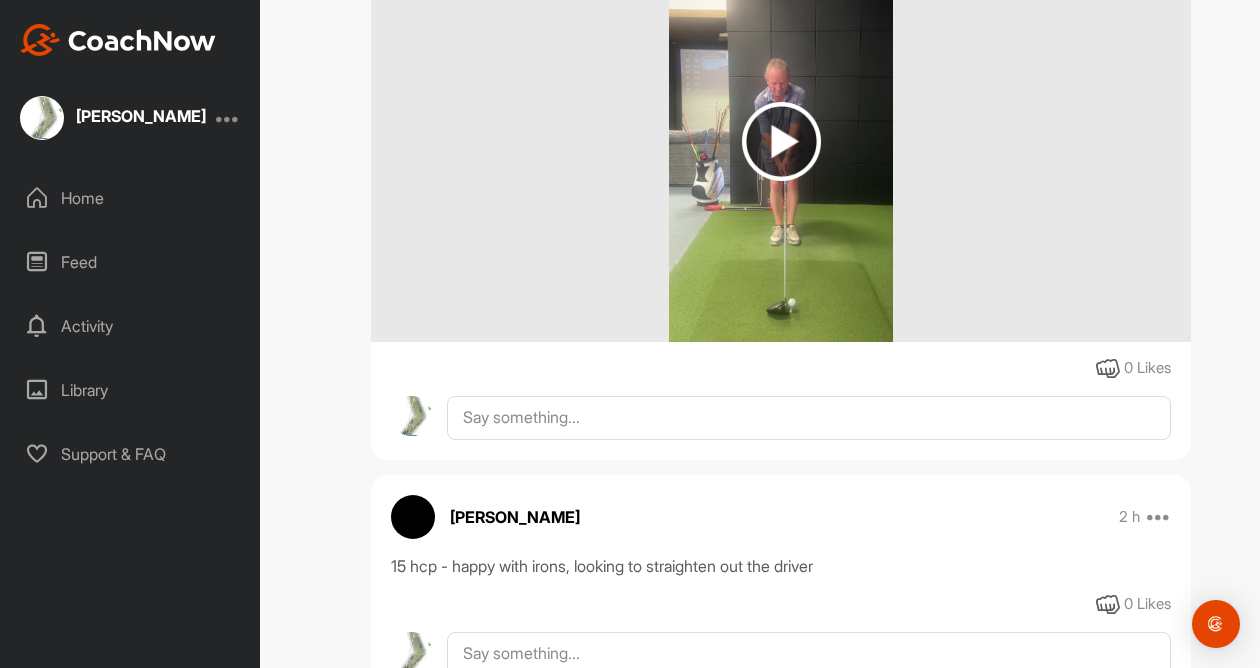 click on "Home" at bounding box center [131, 198] 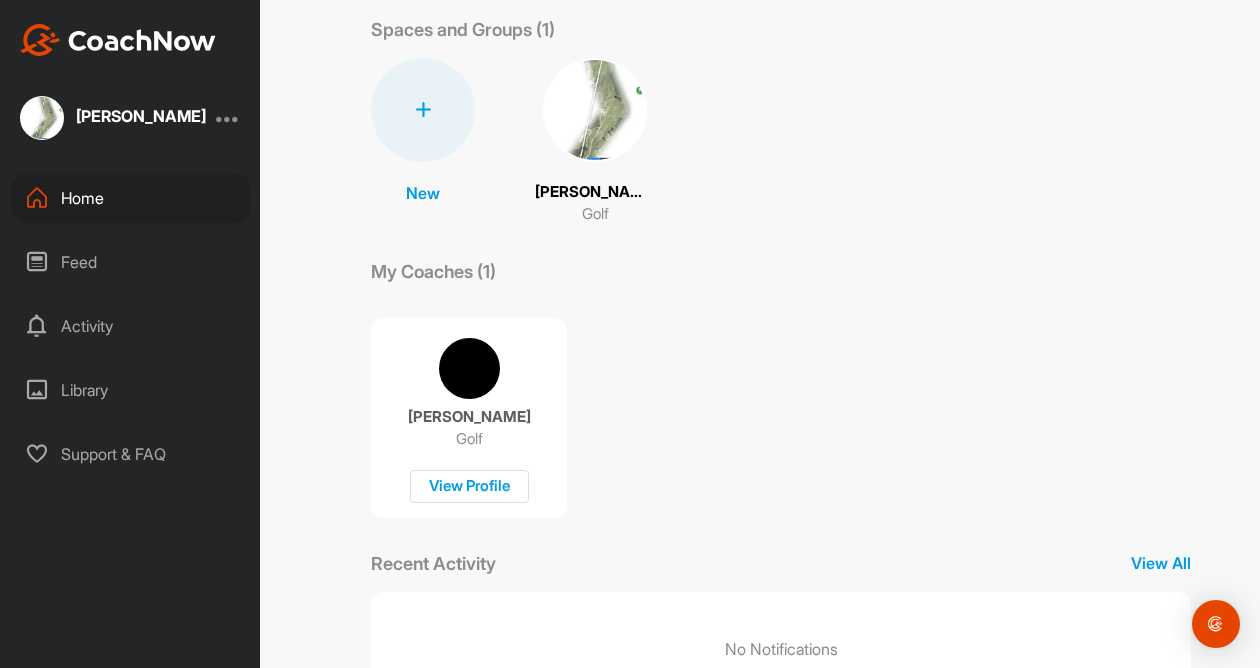scroll, scrollTop: 104, scrollLeft: 0, axis: vertical 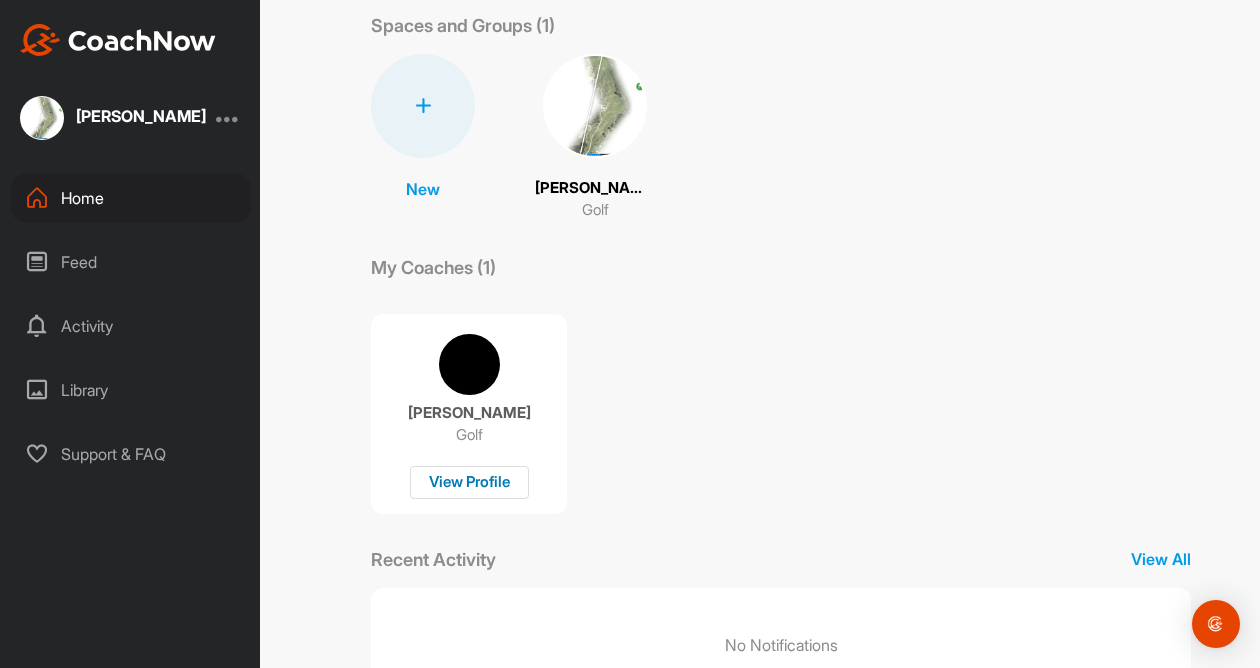 click on "View Profile" at bounding box center (469, 482) 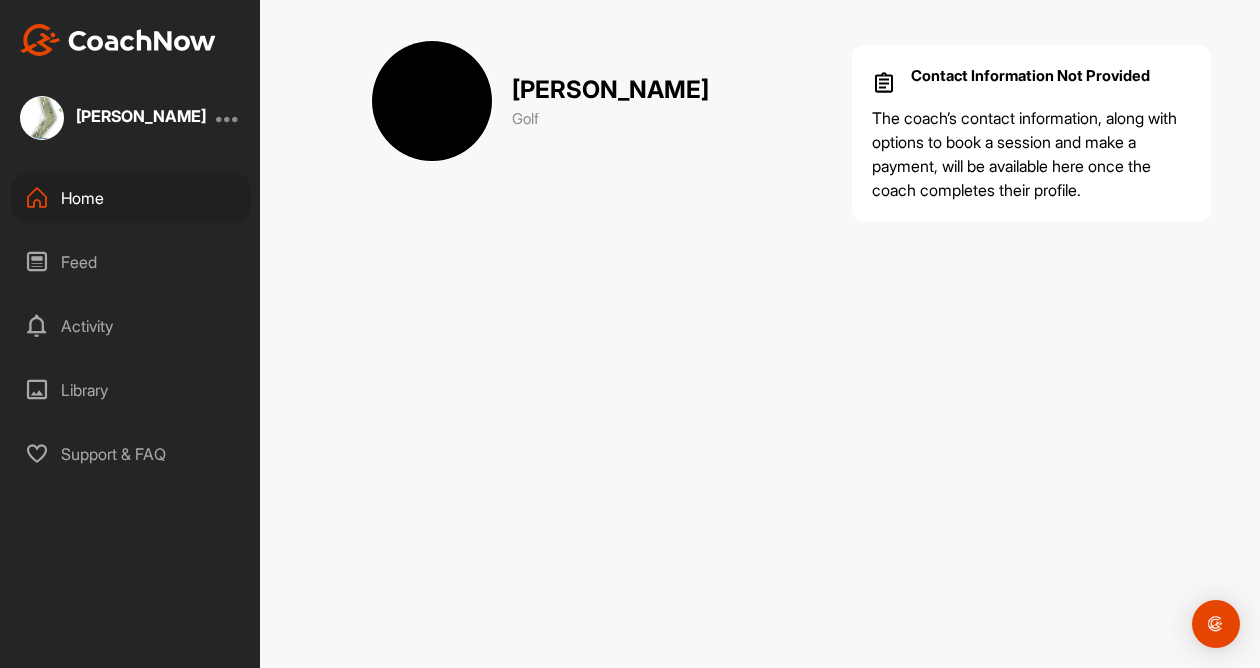 click on "Feed" at bounding box center [131, 262] 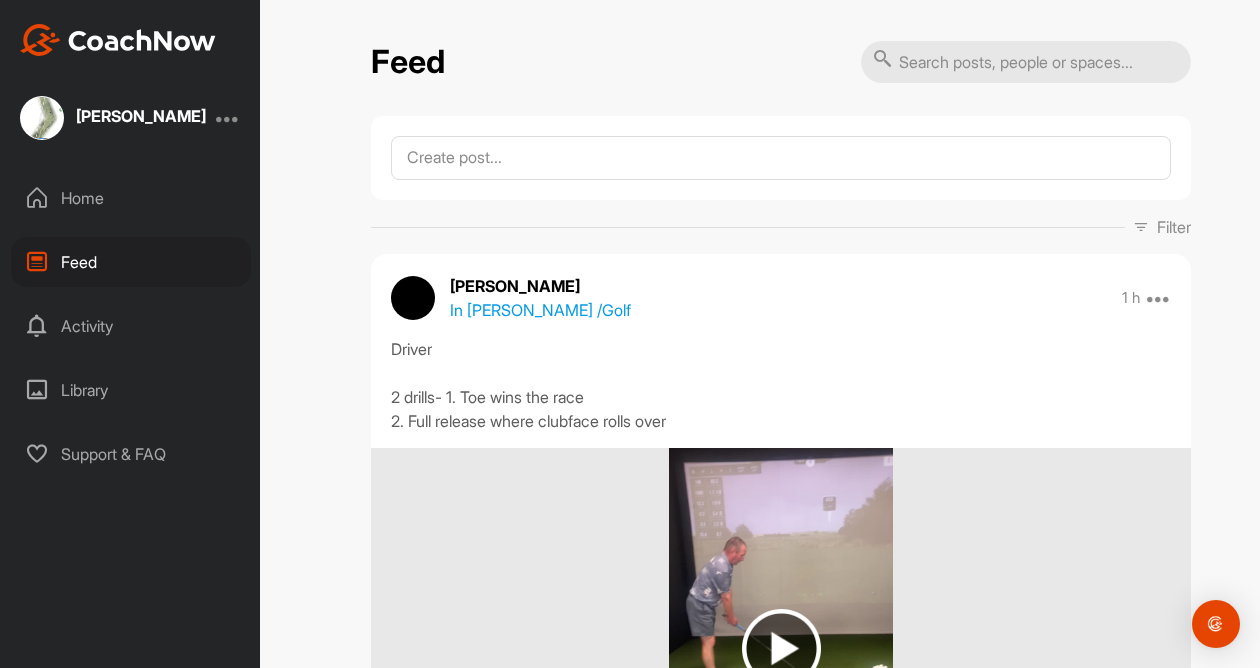 click on "Activity" at bounding box center (131, 326) 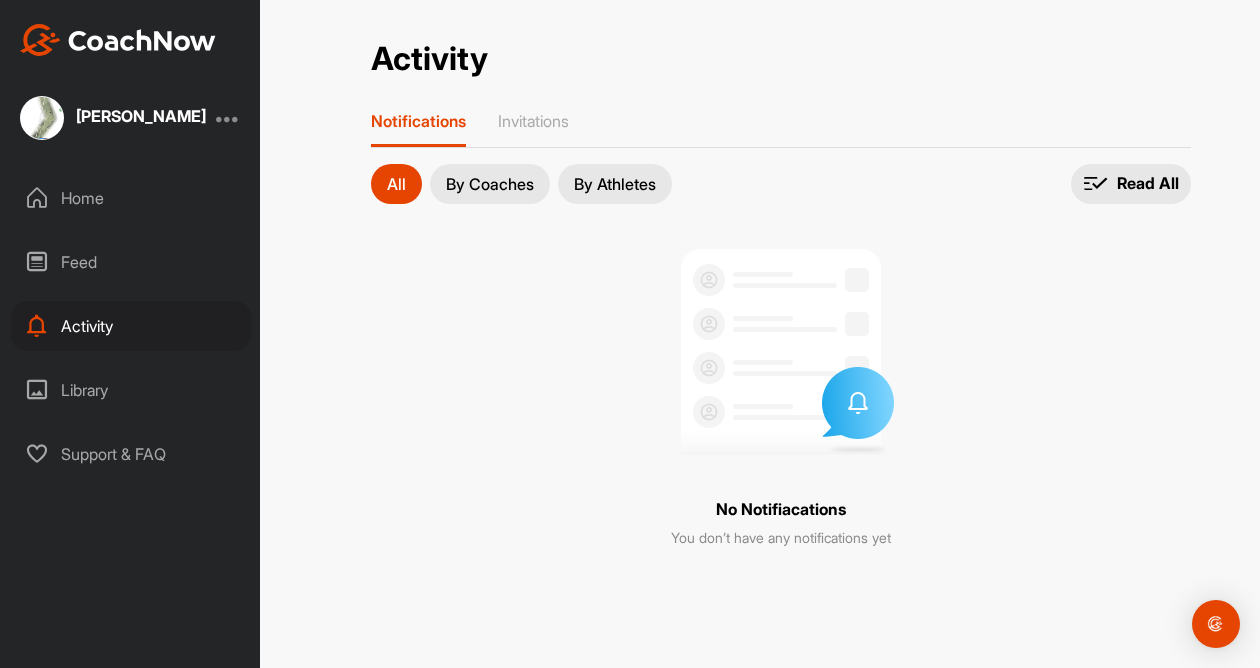 click on "Library" at bounding box center [131, 390] 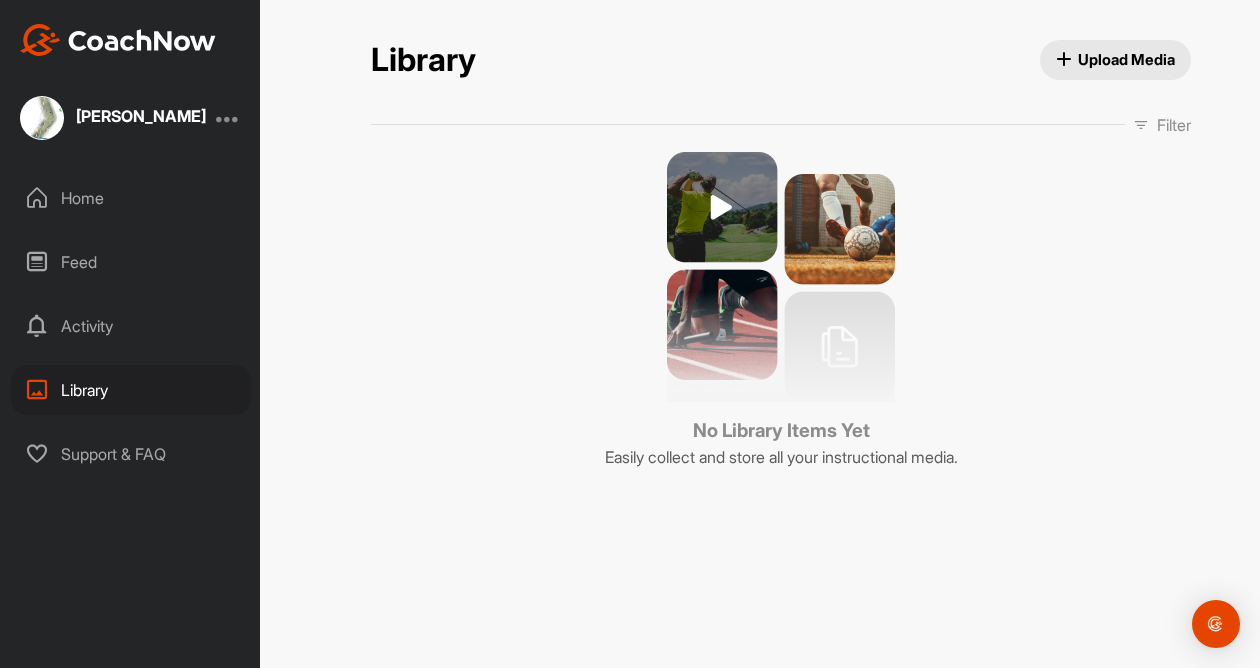 click on "[PERSON_NAME]" at bounding box center [141, 116] 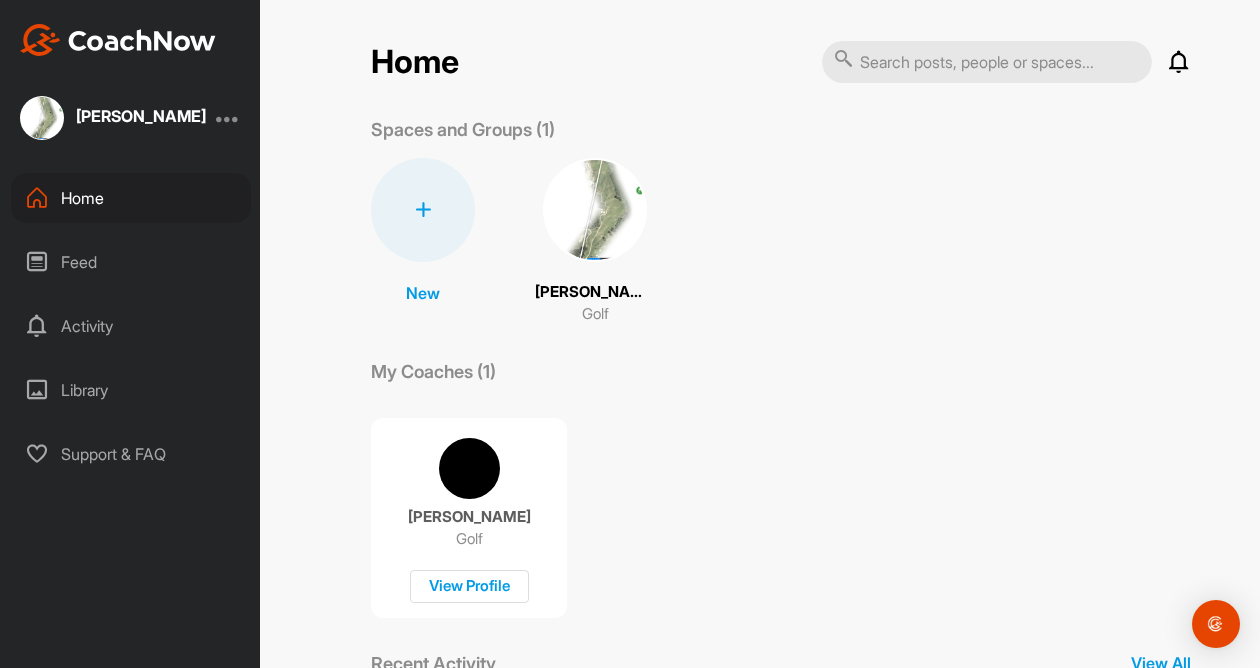 scroll, scrollTop: 0, scrollLeft: 0, axis: both 